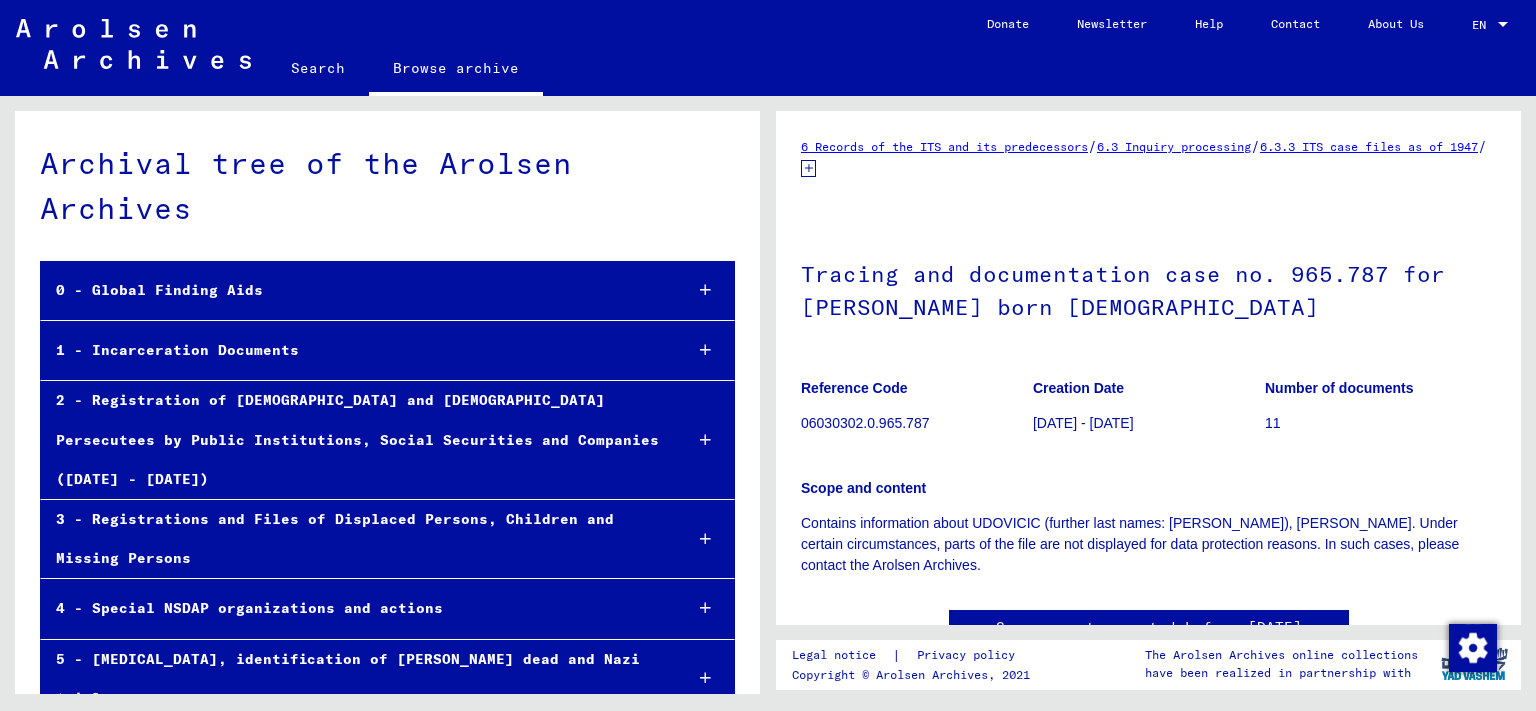 scroll, scrollTop: 0, scrollLeft: 0, axis: both 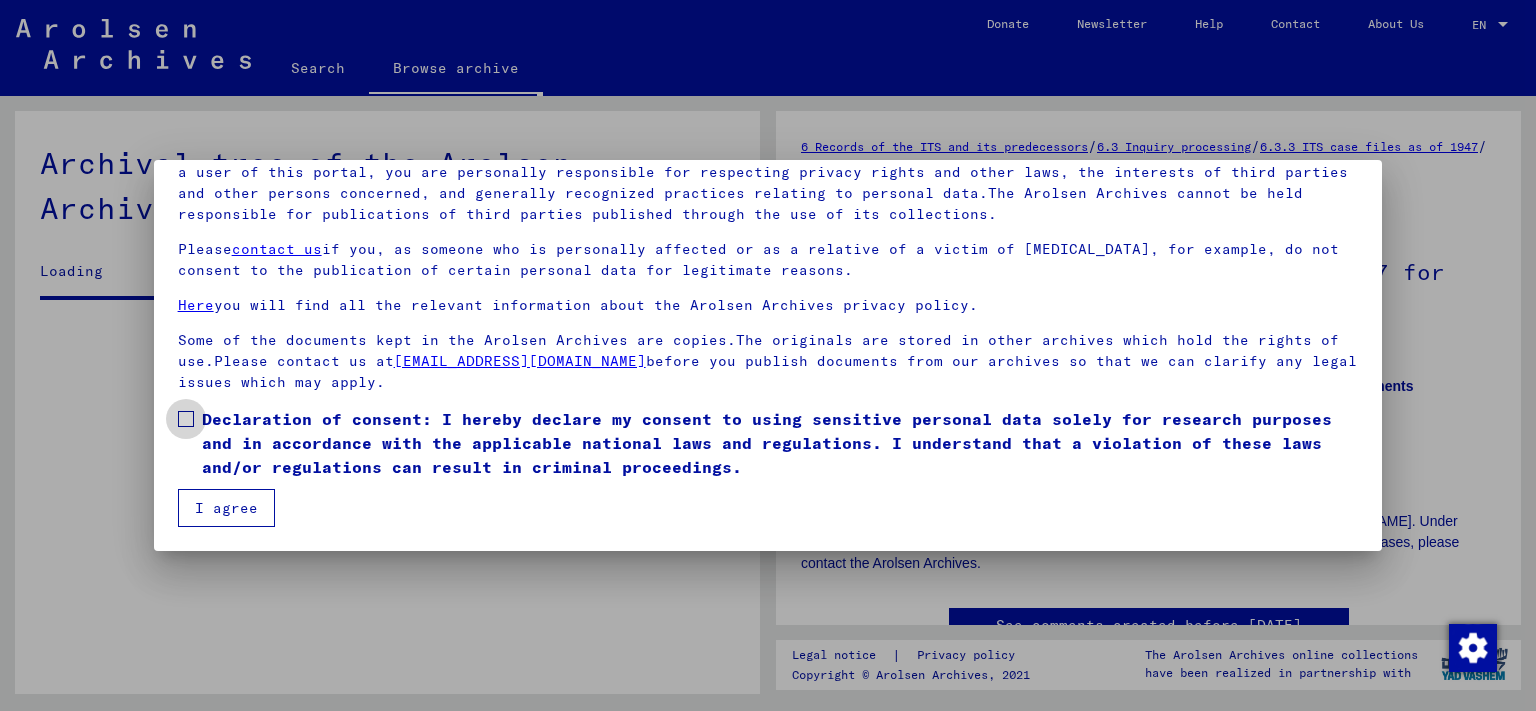 click at bounding box center (186, 419) 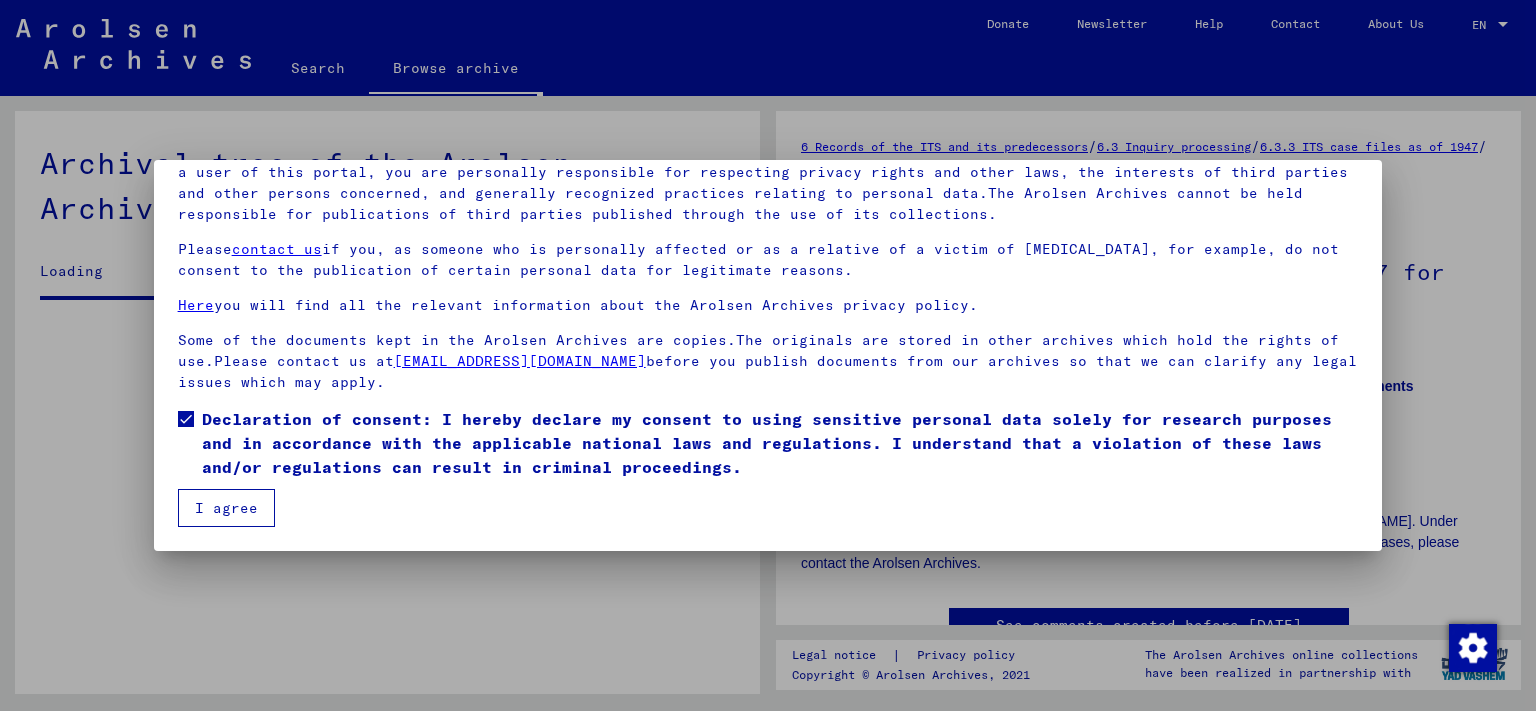 click on "I agree" at bounding box center [226, 508] 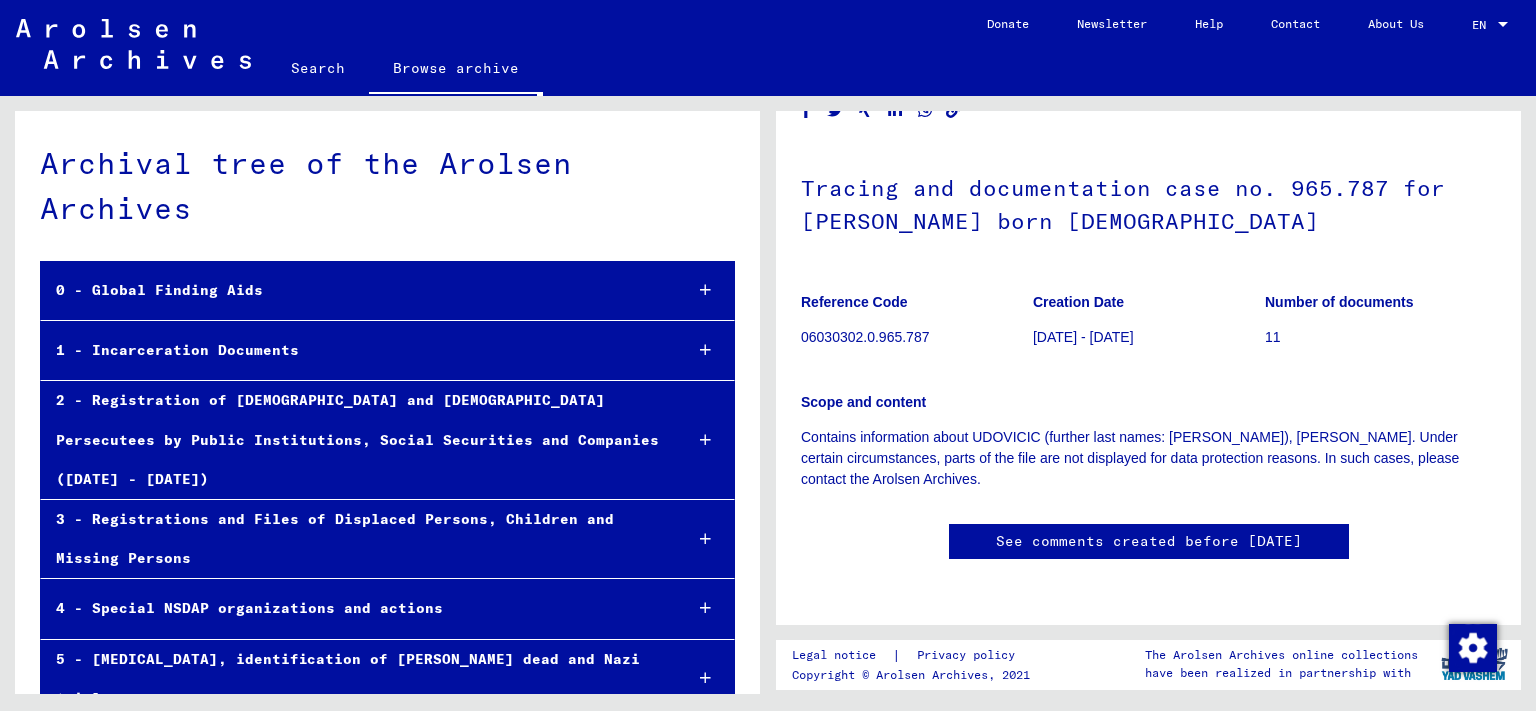 scroll, scrollTop: 710, scrollLeft: 0, axis: vertical 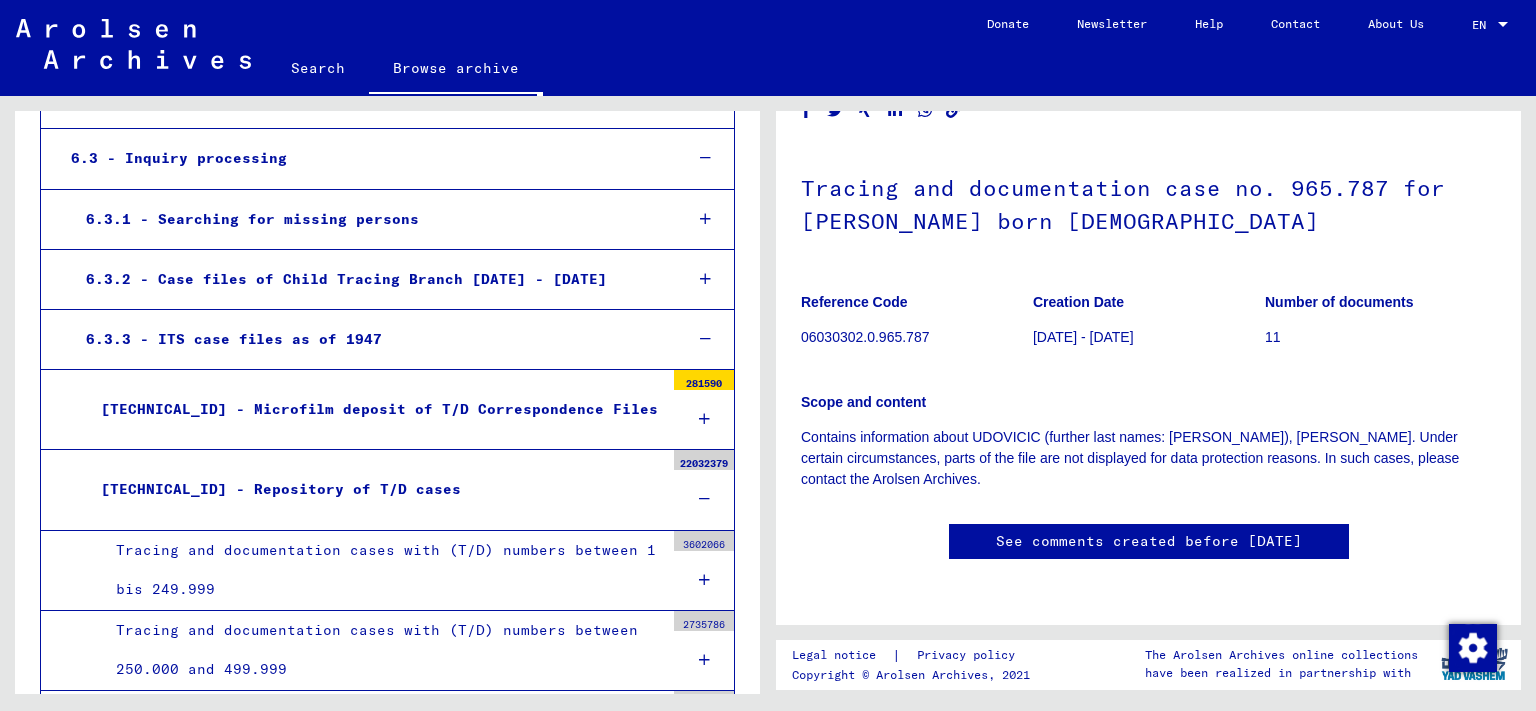 click at bounding box center [704, 419] 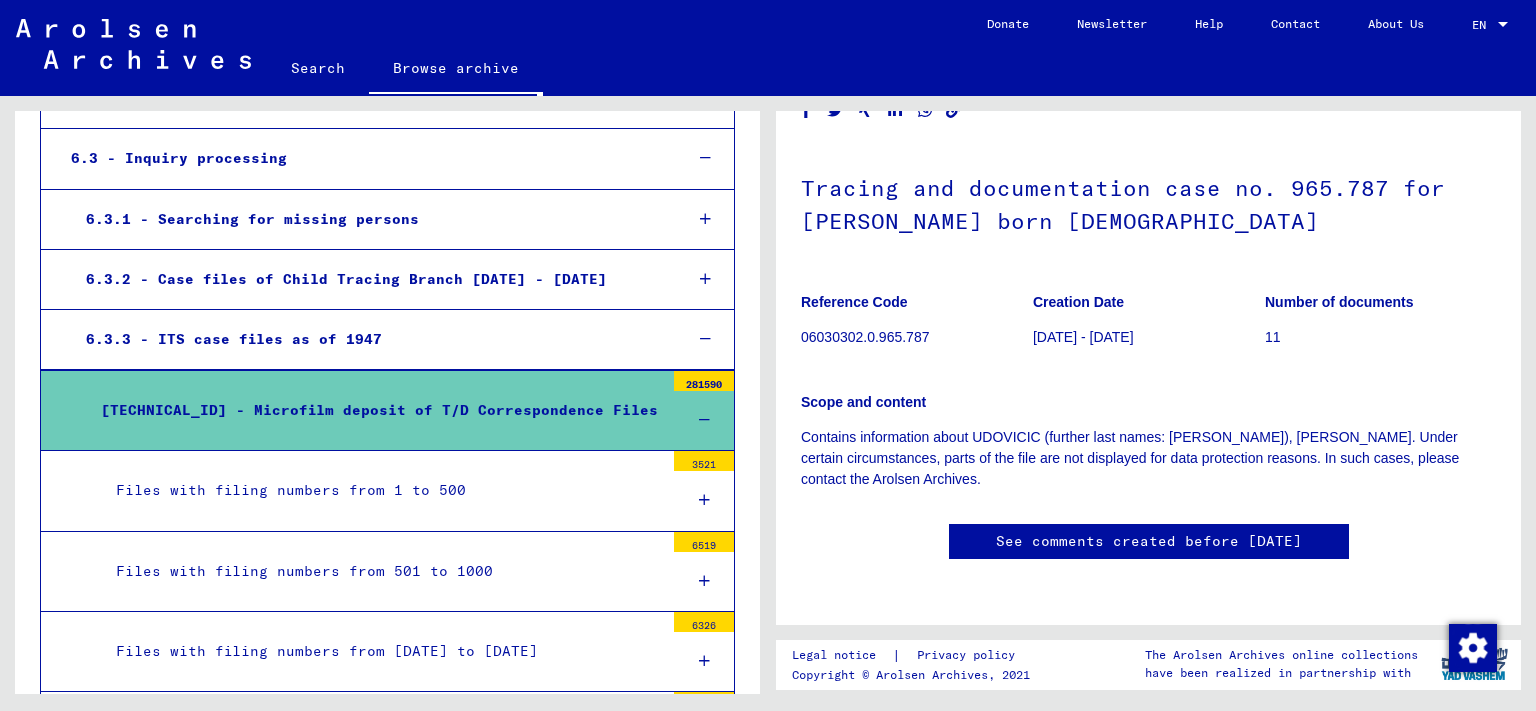 click at bounding box center (704, 500) 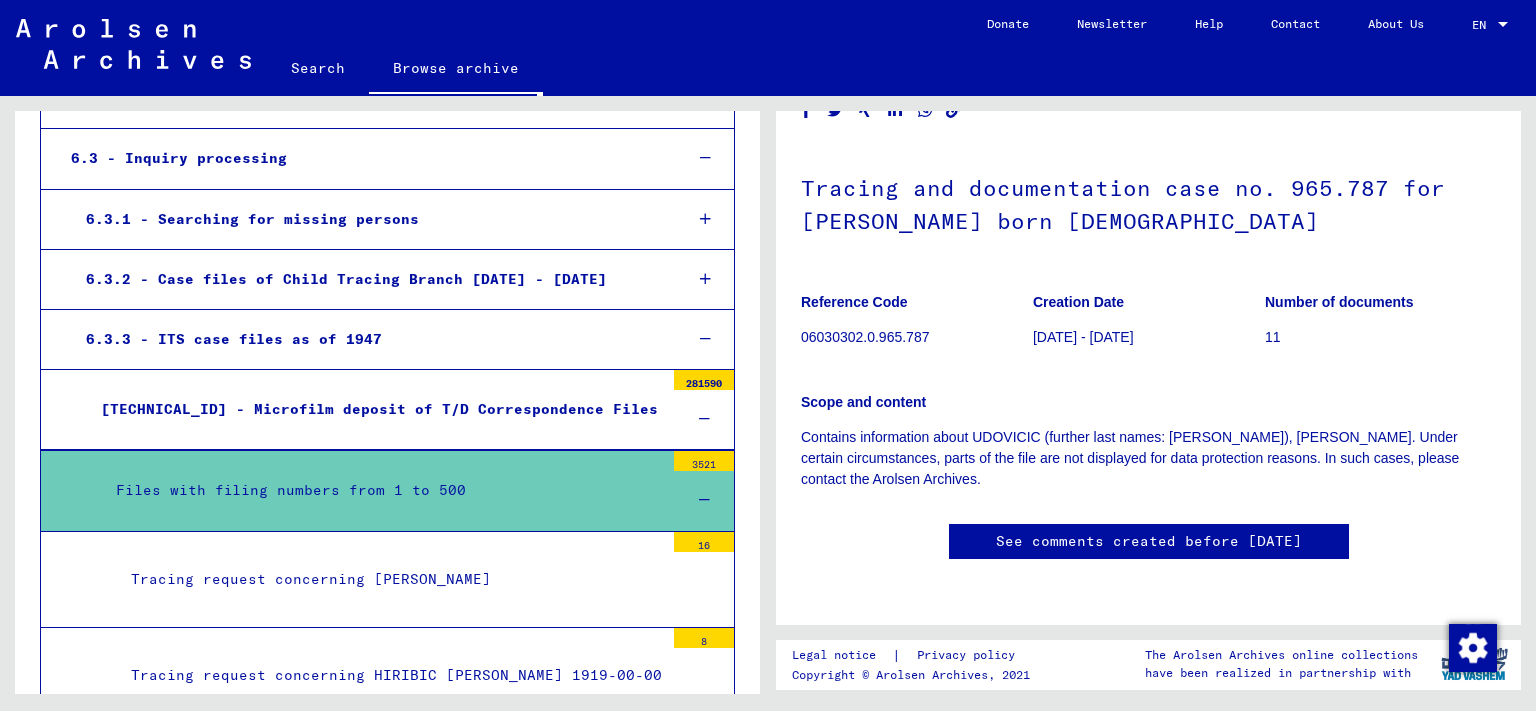 click at bounding box center [704, 500] 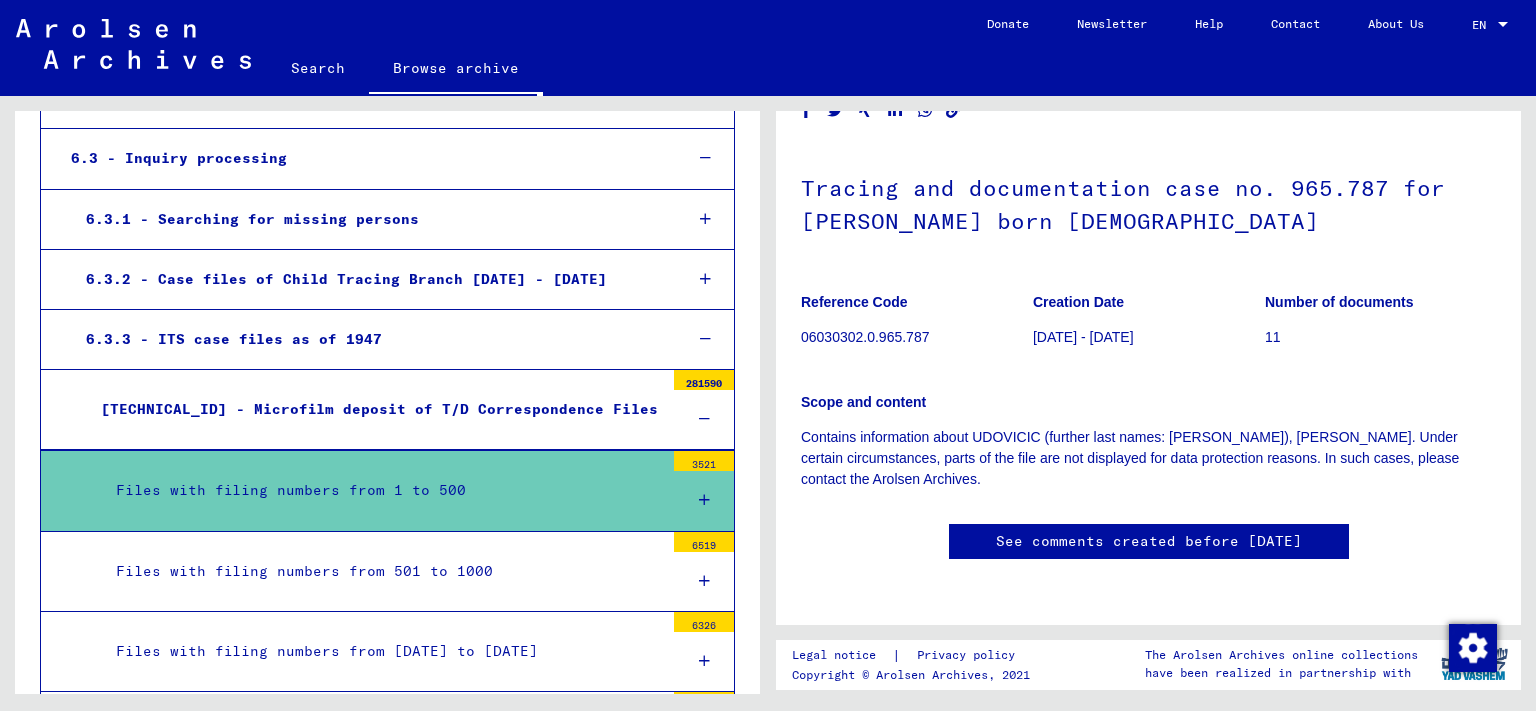click at bounding box center (704, 419) 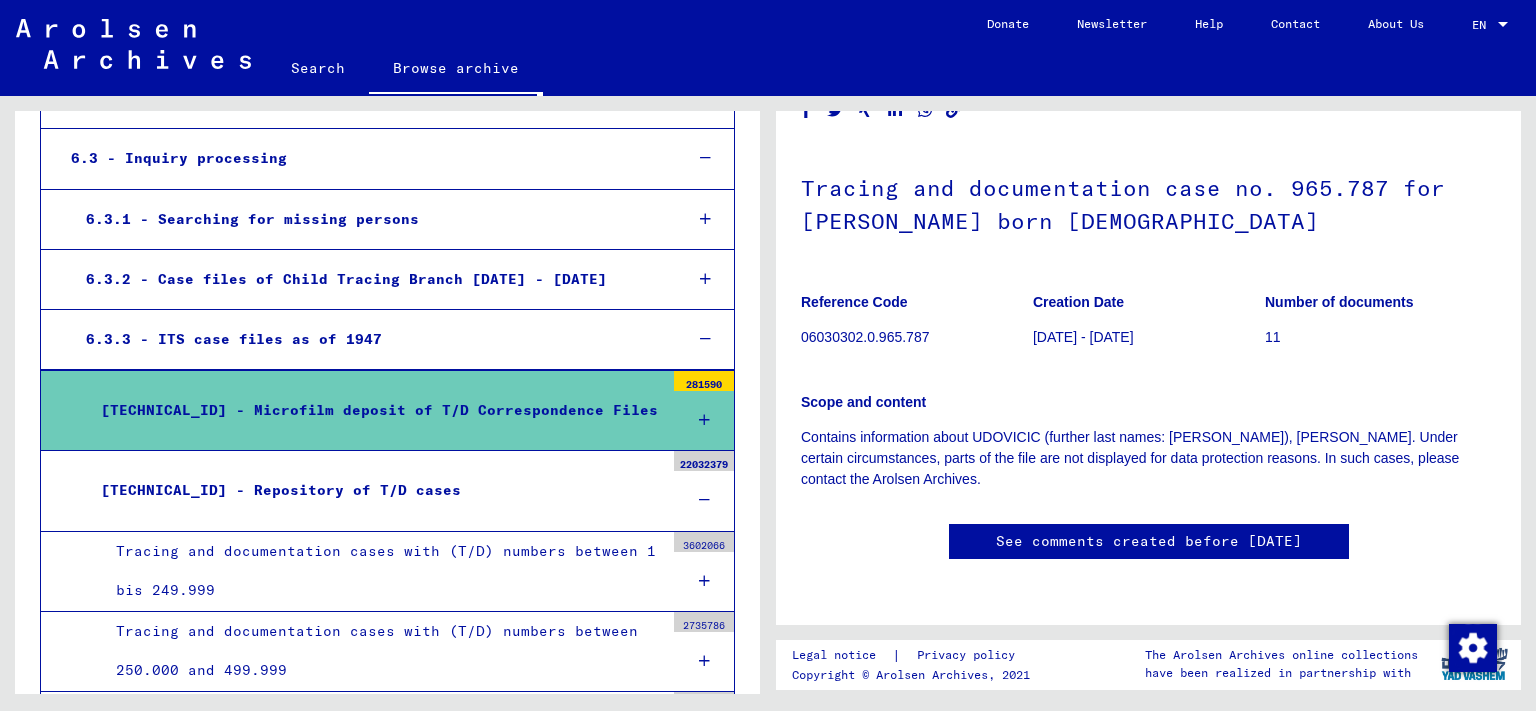 scroll, scrollTop: 185, scrollLeft: 0, axis: vertical 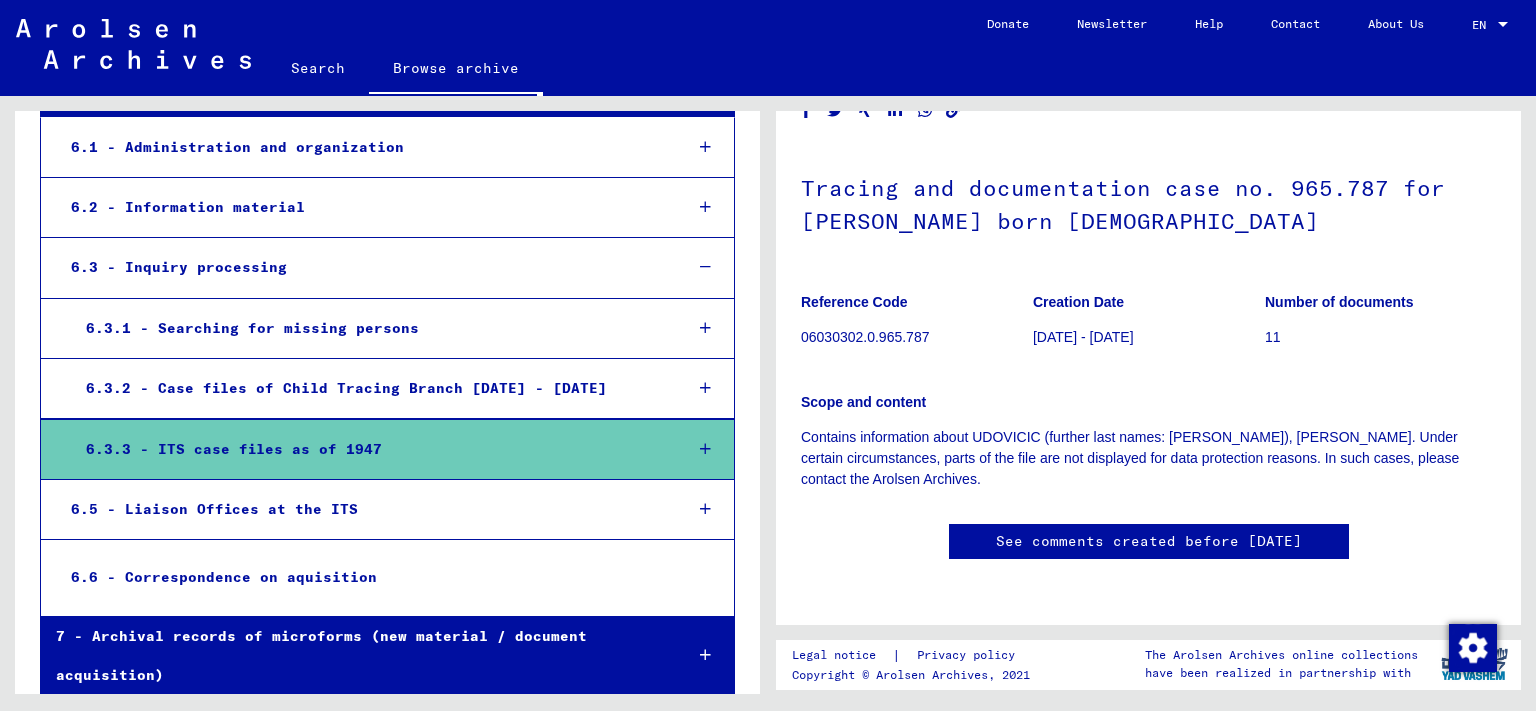 click at bounding box center [705, 655] 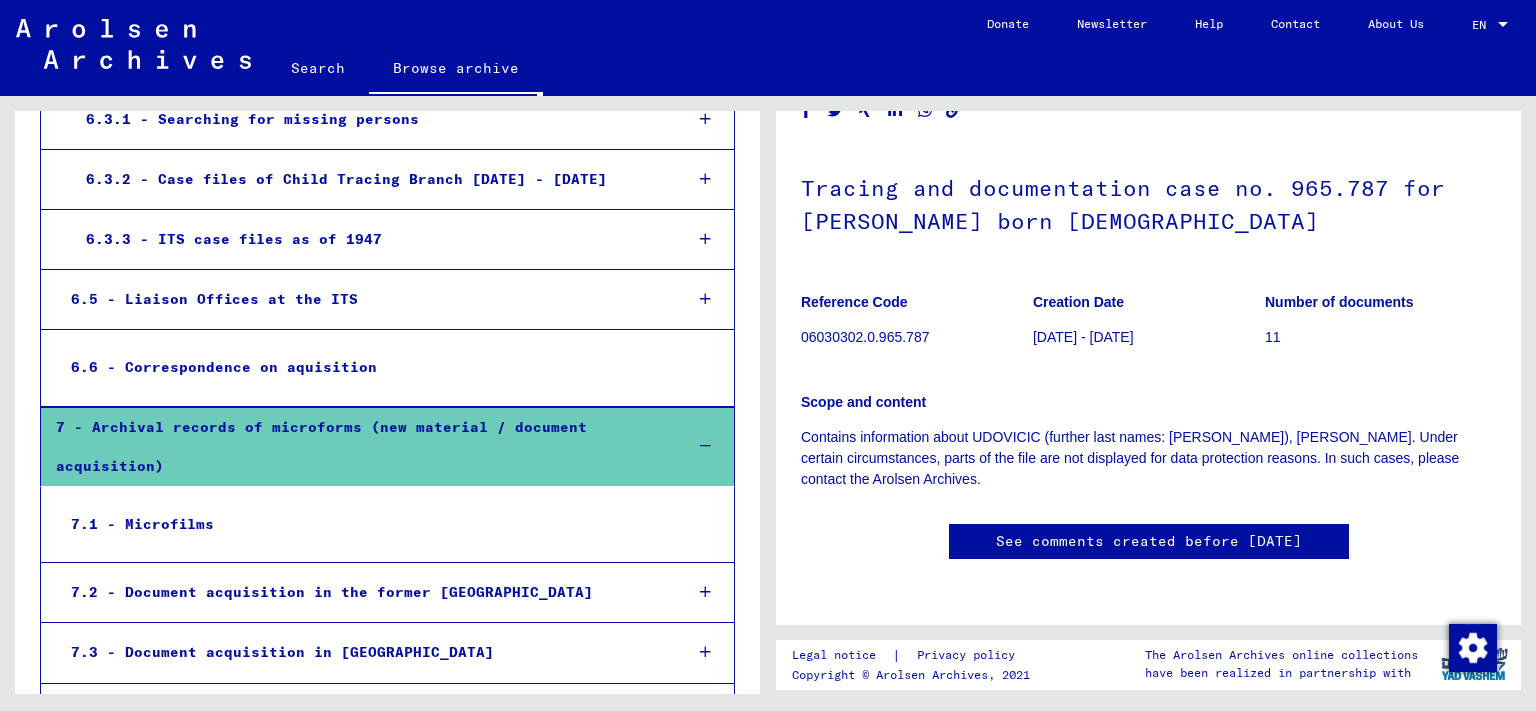 scroll, scrollTop: 868, scrollLeft: 0, axis: vertical 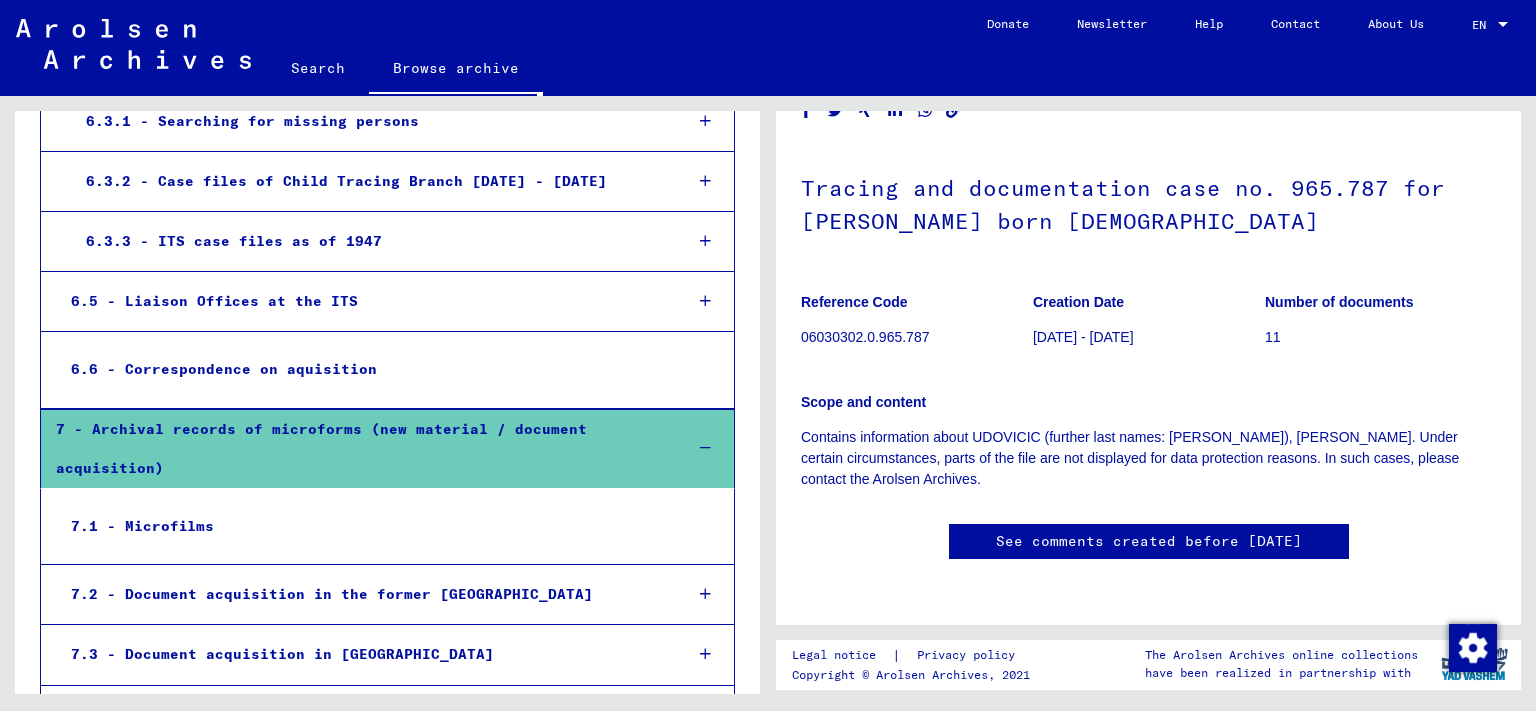 click at bounding box center [705, 448] 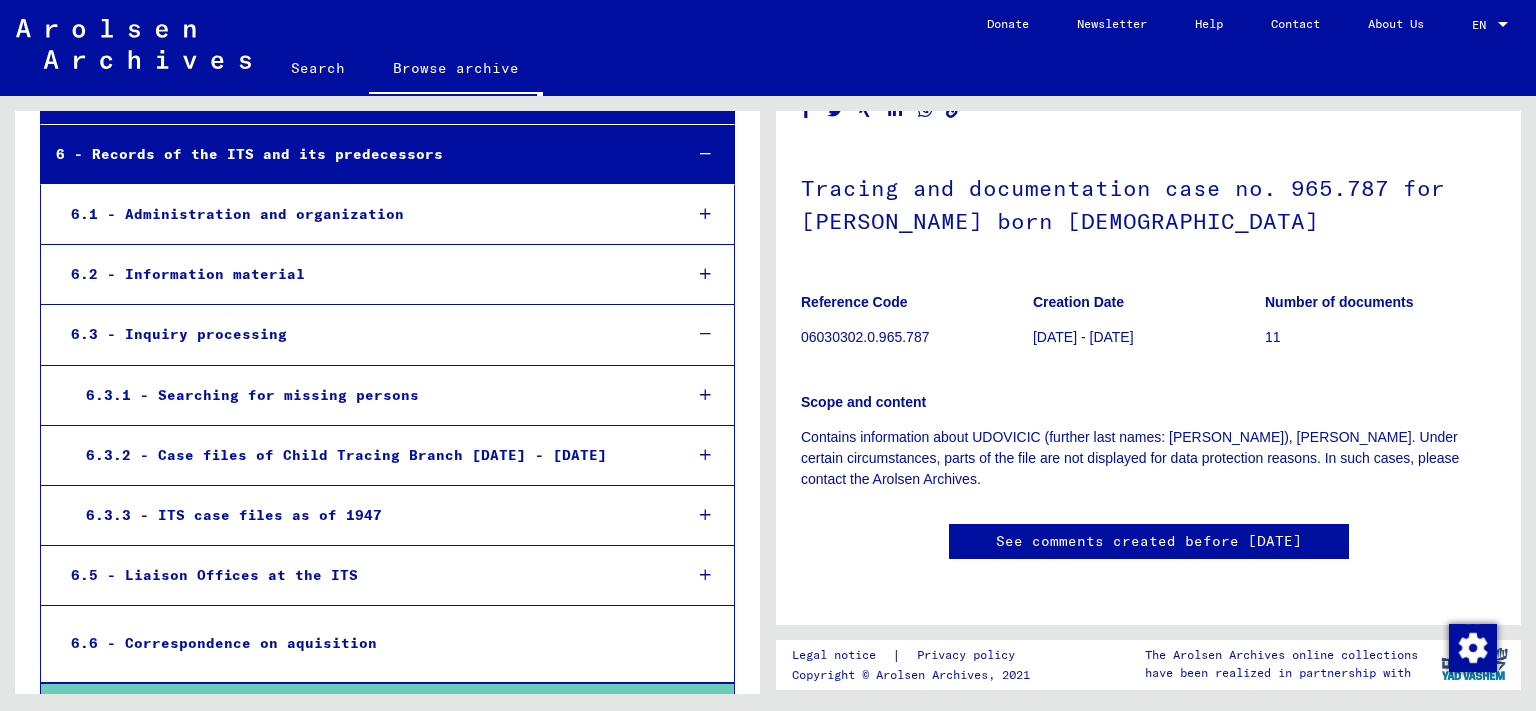 scroll, scrollTop: 594, scrollLeft: 0, axis: vertical 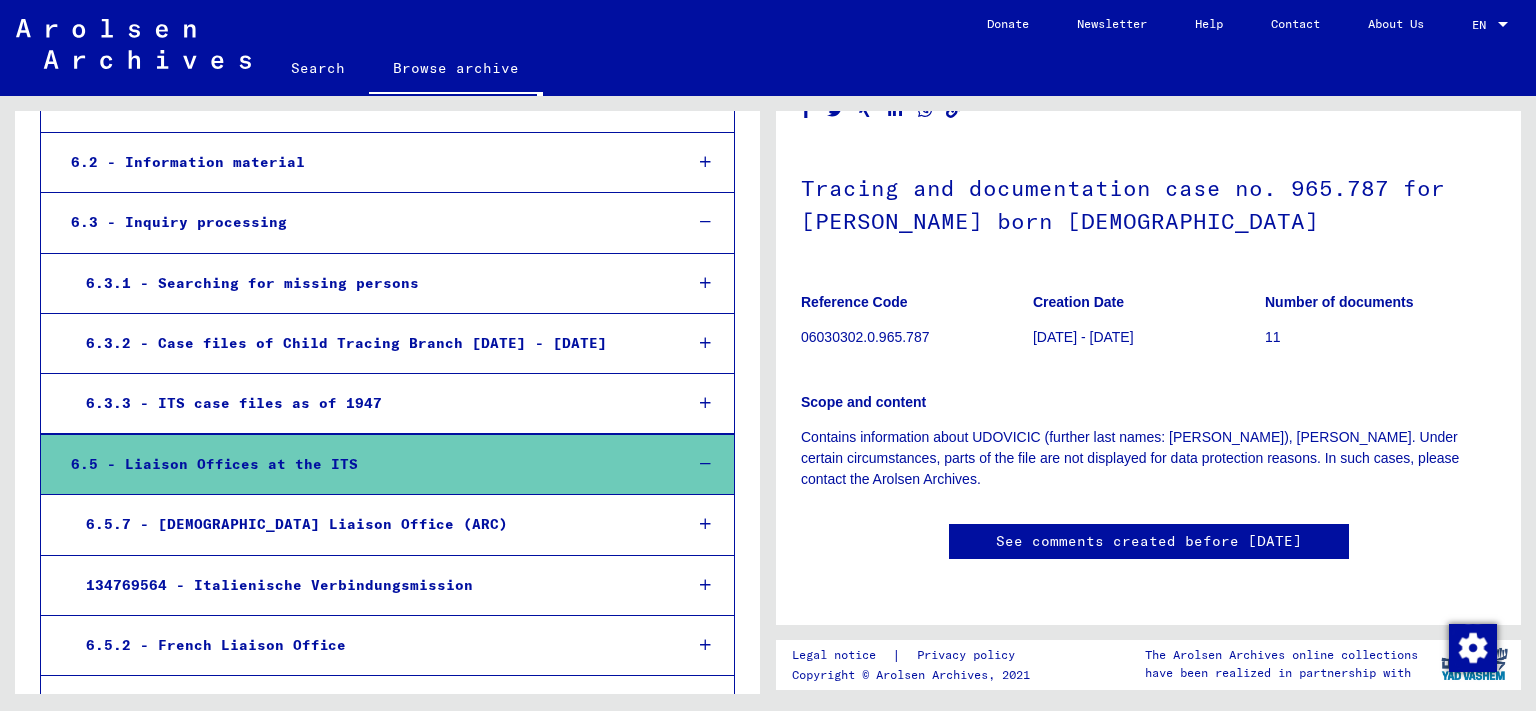 click at bounding box center (705, 464) 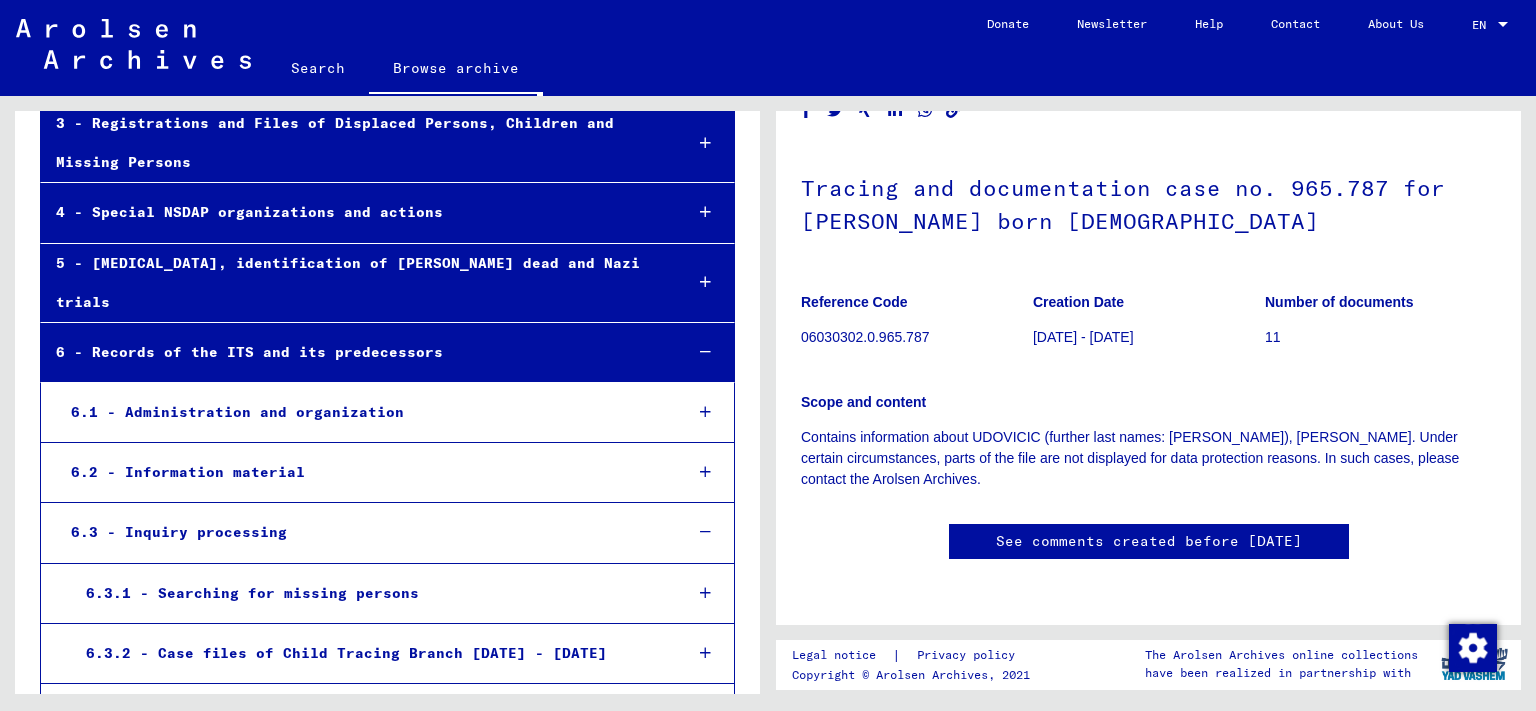 scroll, scrollTop: 395, scrollLeft: 0, axis: vertical 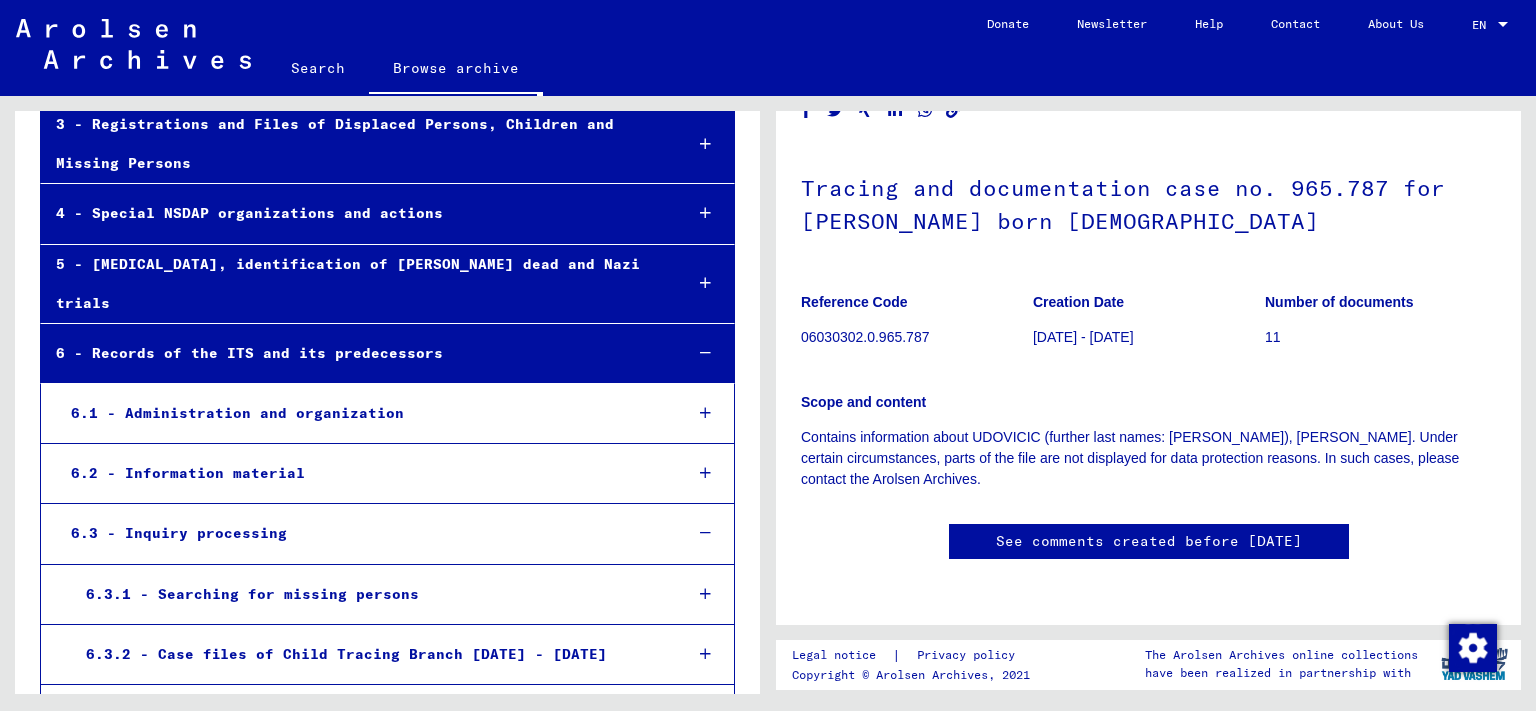 click at bounding box center (705, 353) 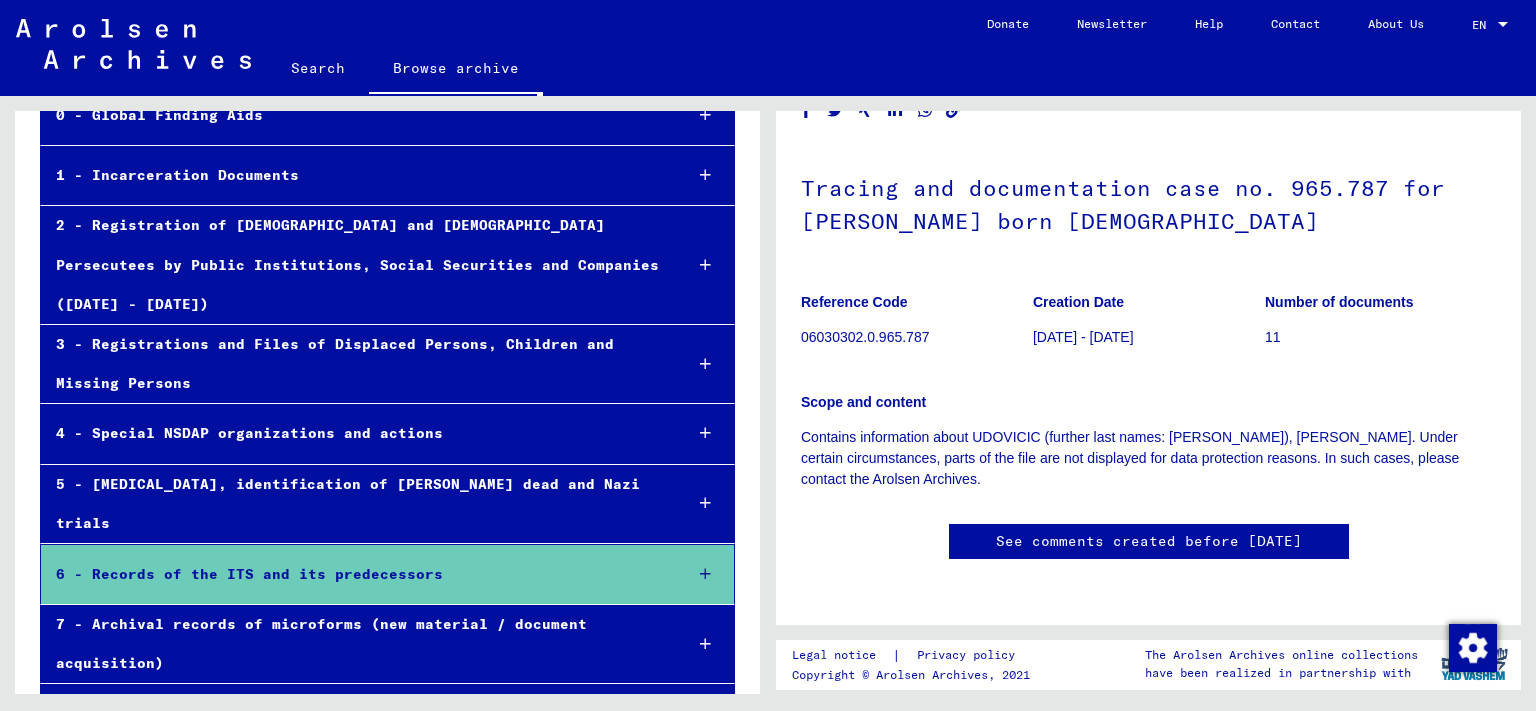 scroll, scrollTop: 310, scrollLeft: 0, axis: vertical 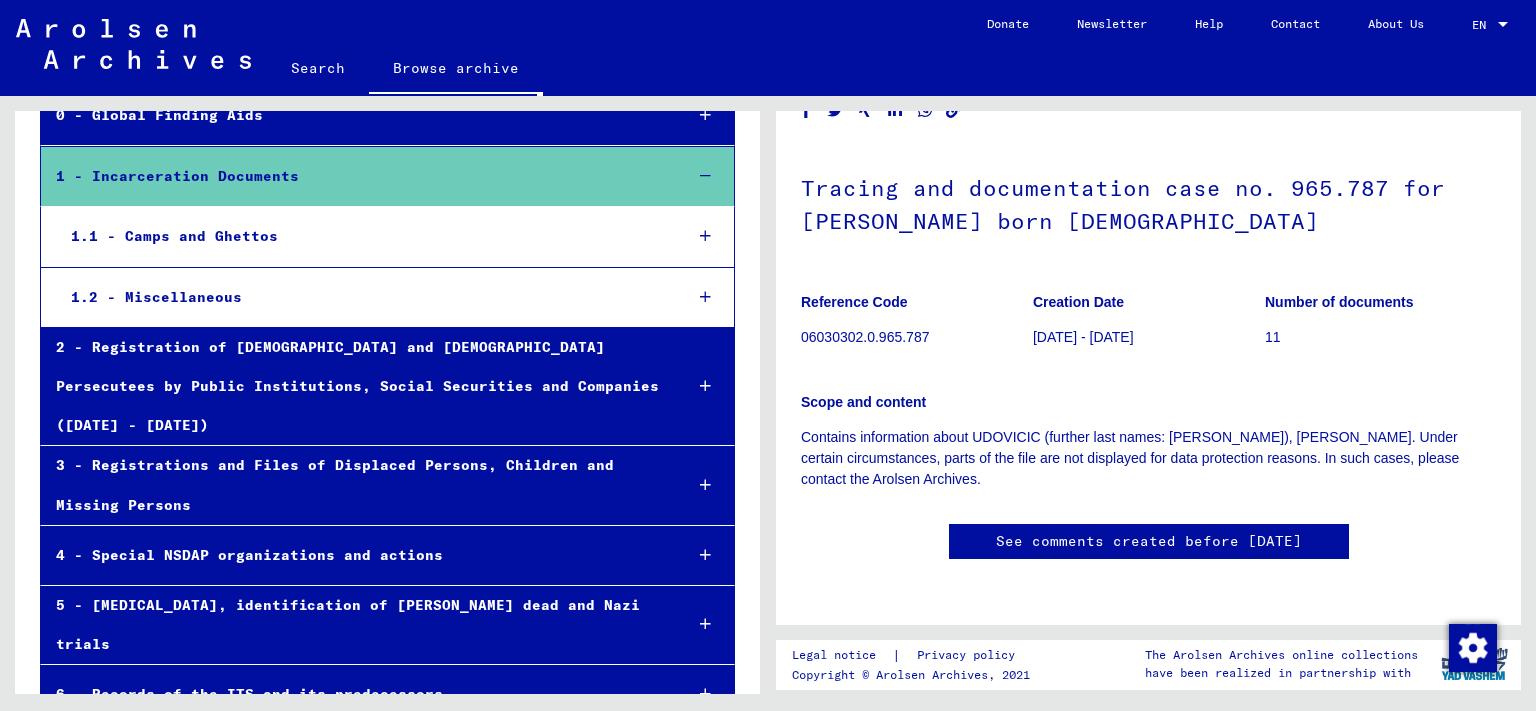 click at bounding box center (705, 236) 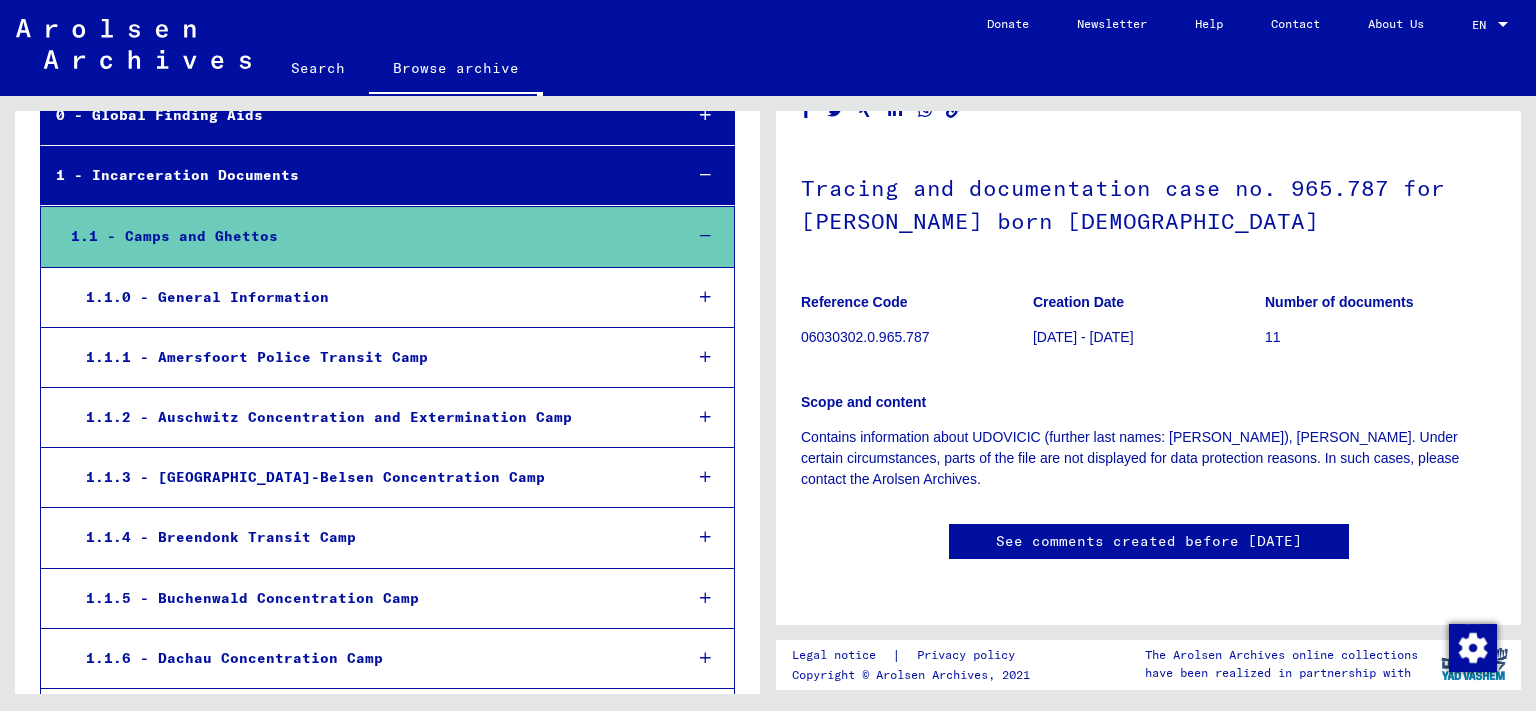 click at bounding box center [705, 297] 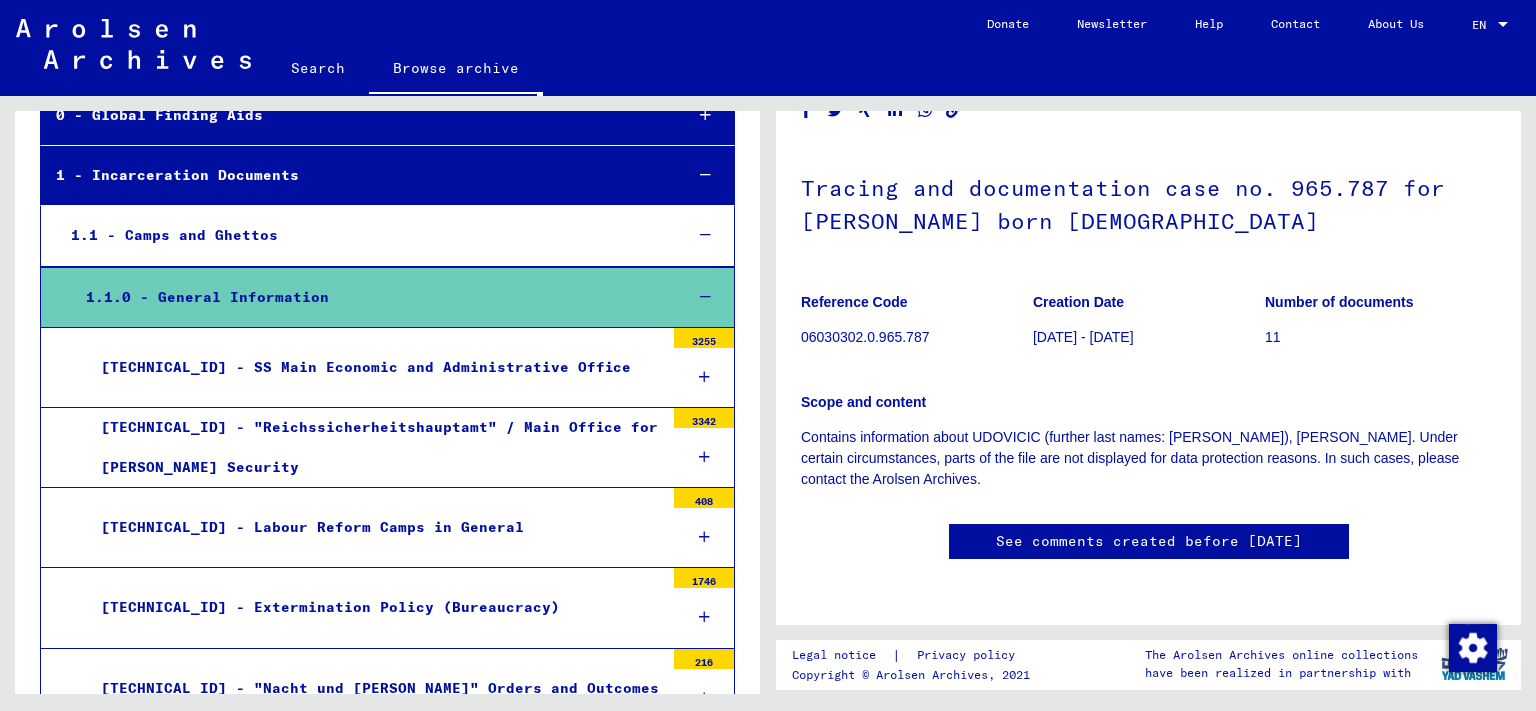 click at bounding box center (705, 297) 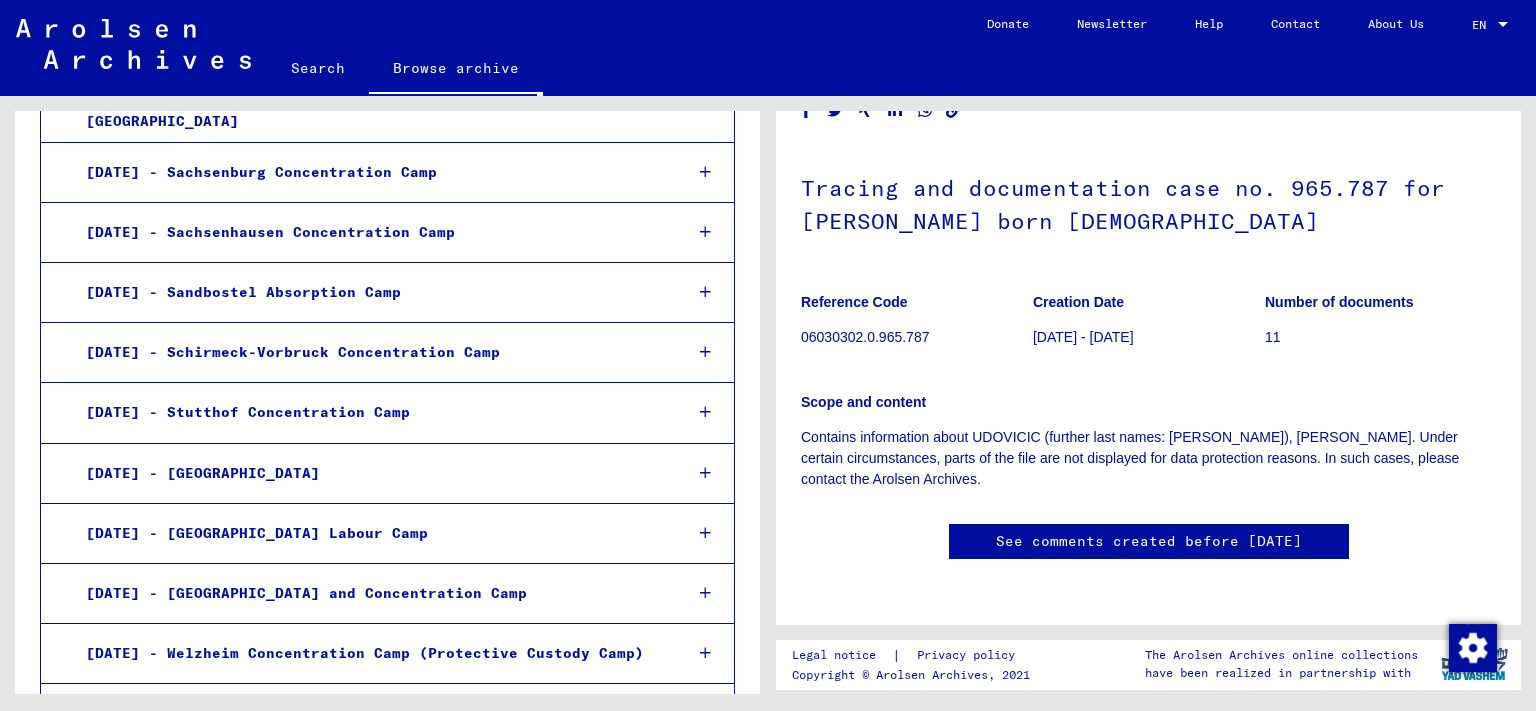 scroll, scrollTop: 2658, scrollLeft: 0, axis: vertical 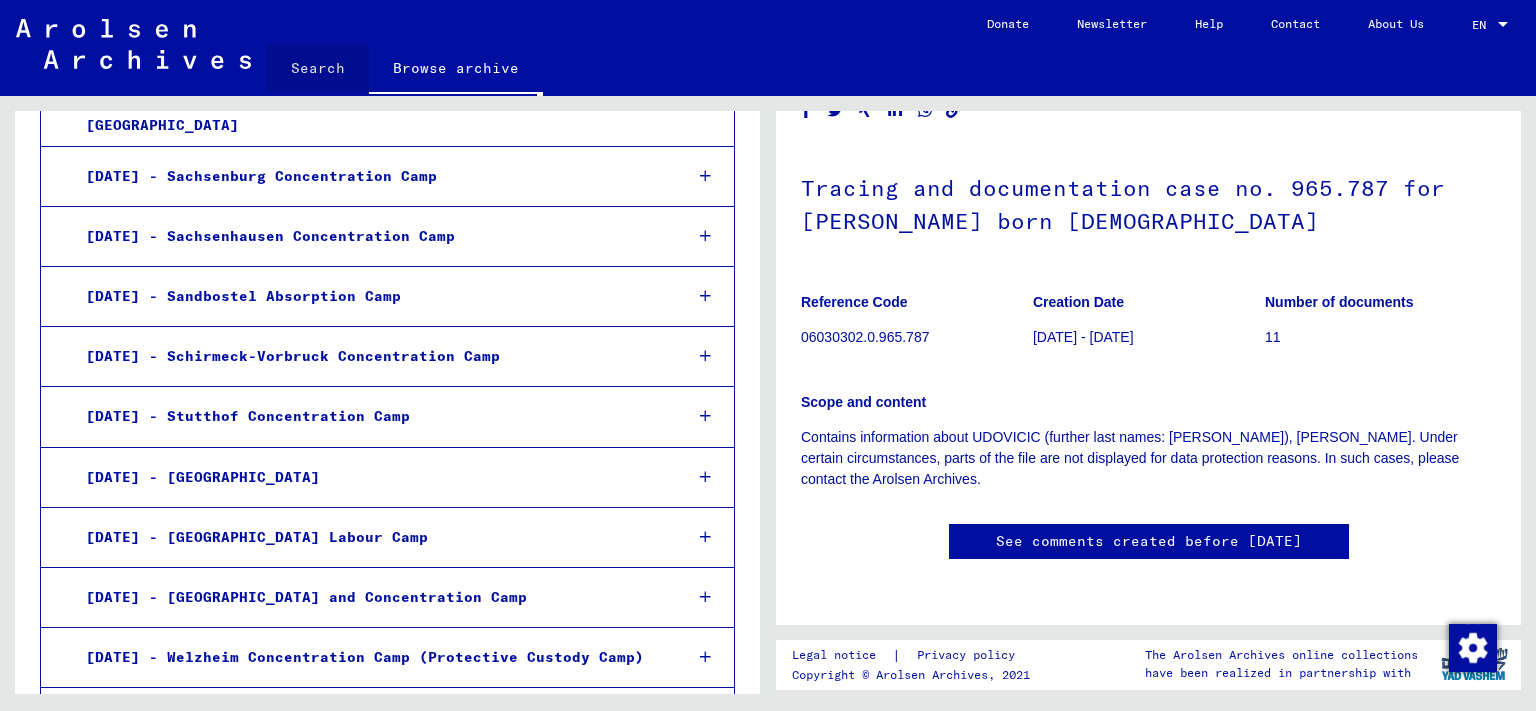 click on "Search" 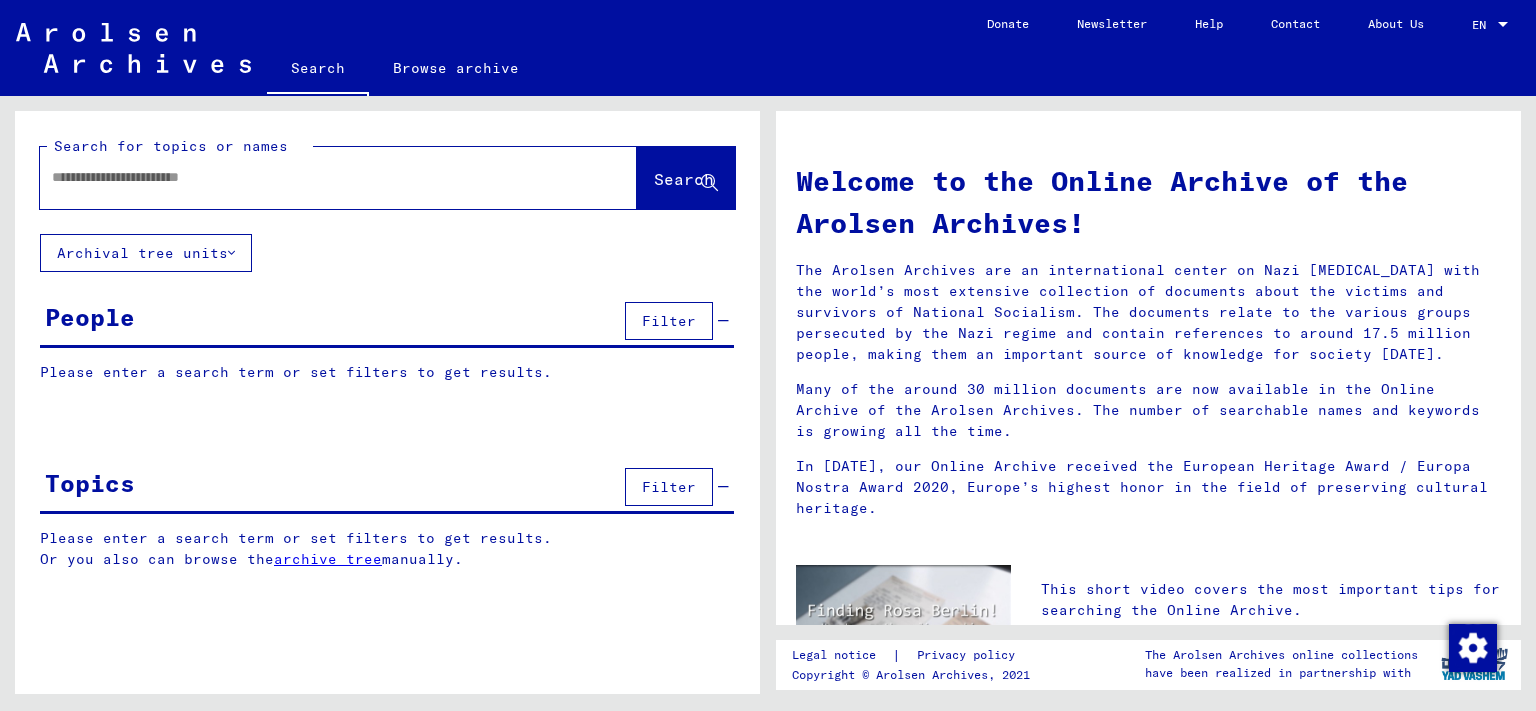 click at bounding box center (314, 177) 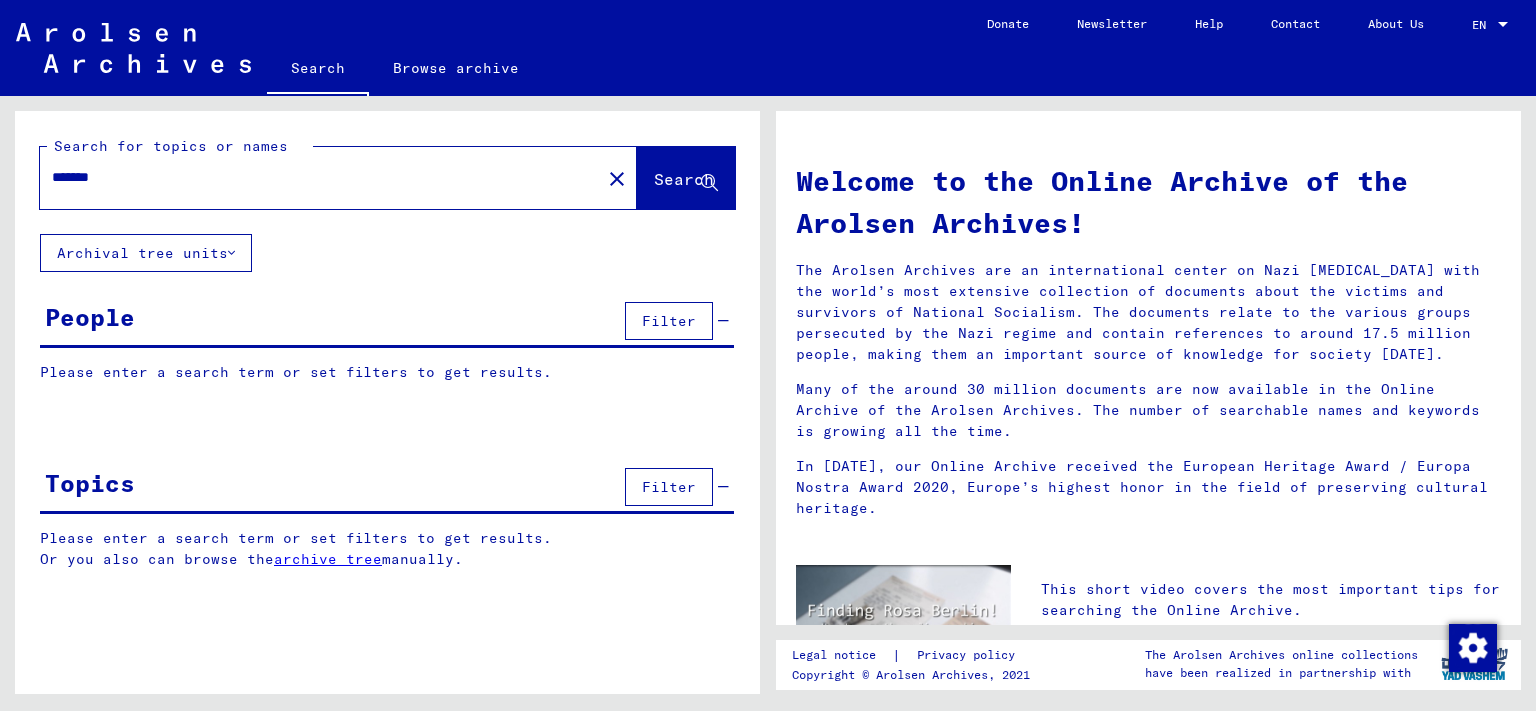 type on "*******" 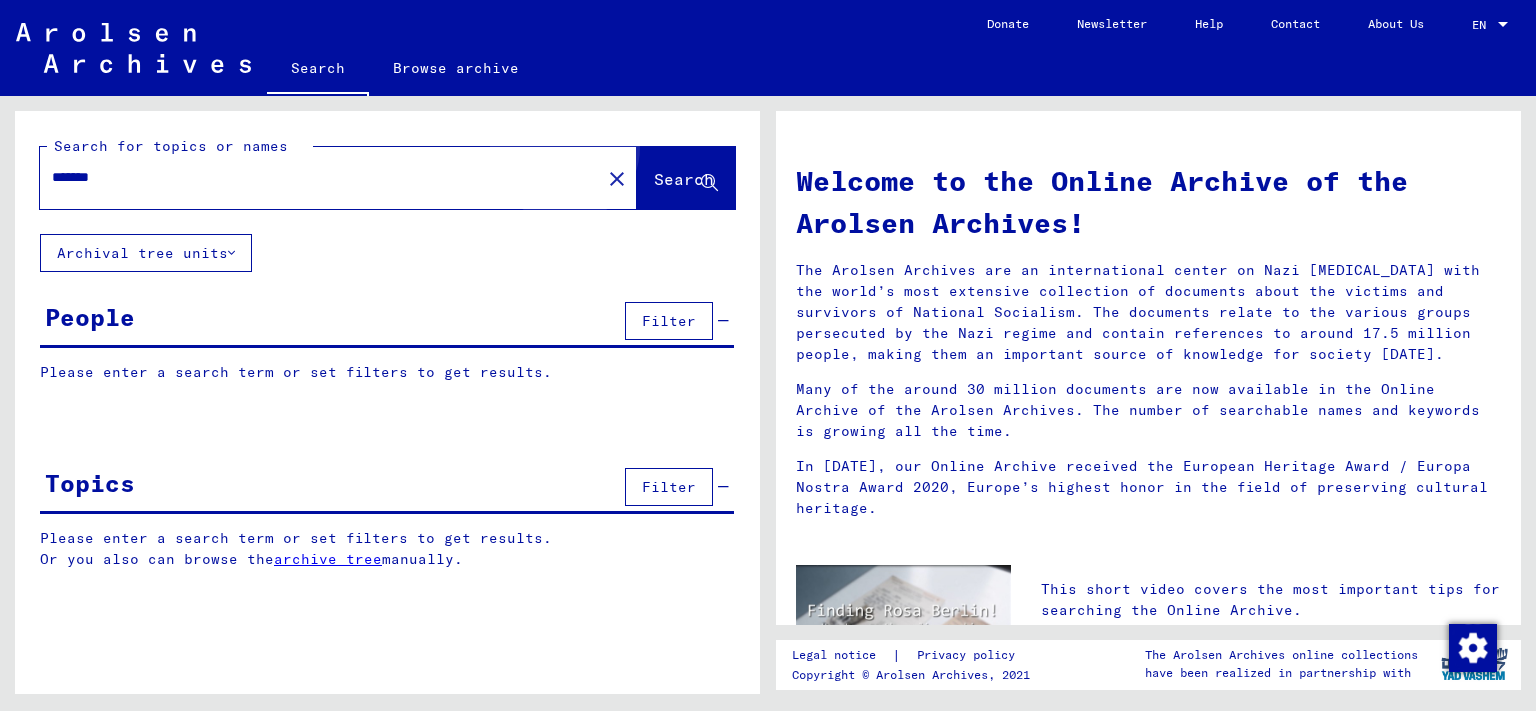 click on "Search" 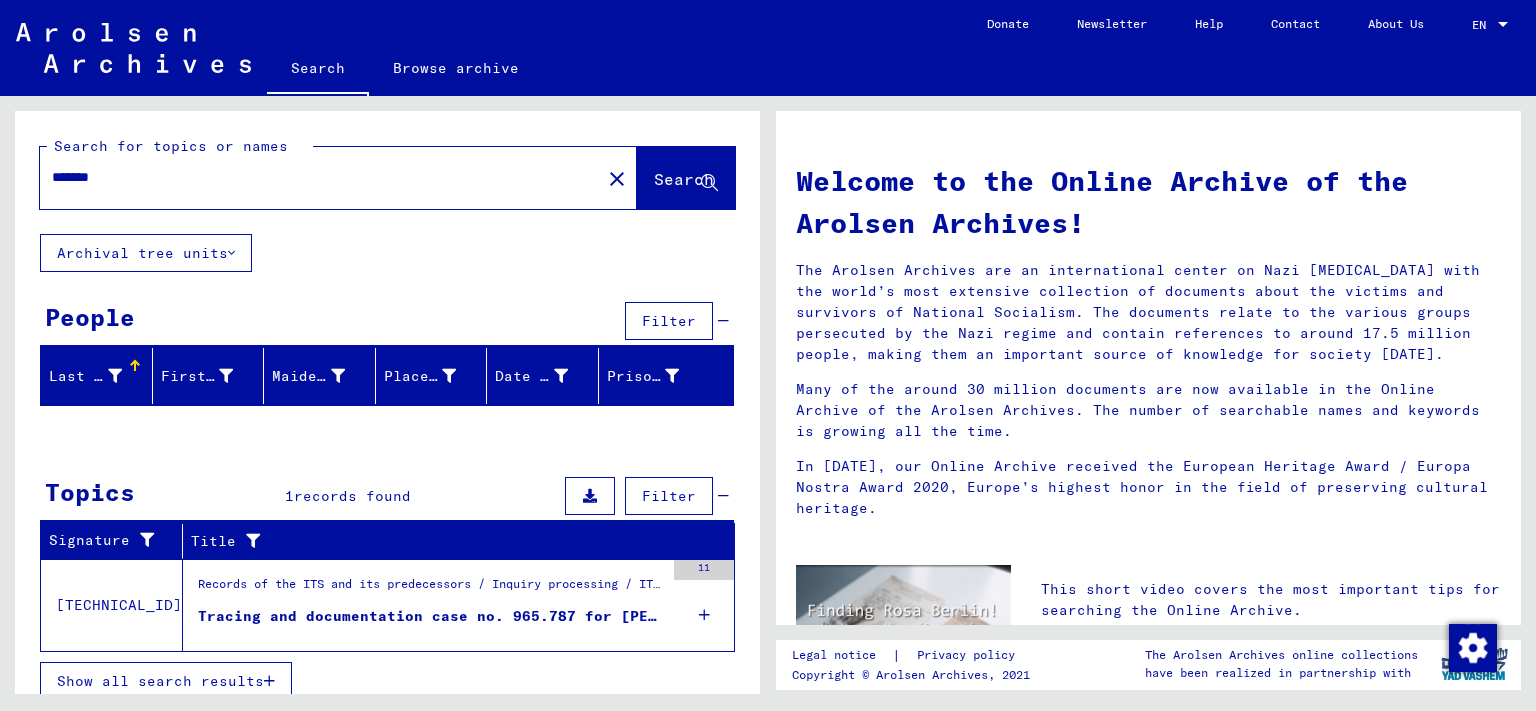 click at bounding box center [704, 615] 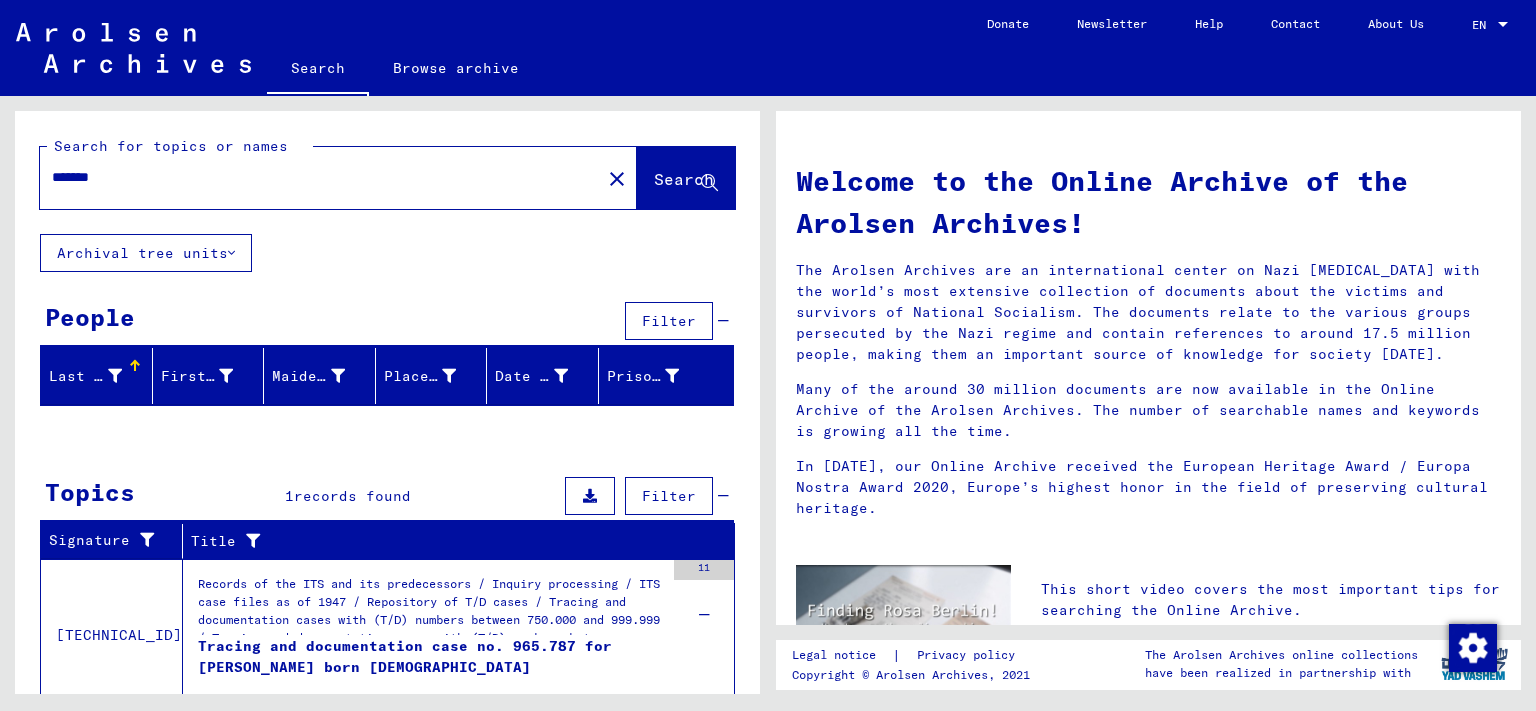 scroll, scrollTop: 72, scrollLeft: 0, axis: vertical 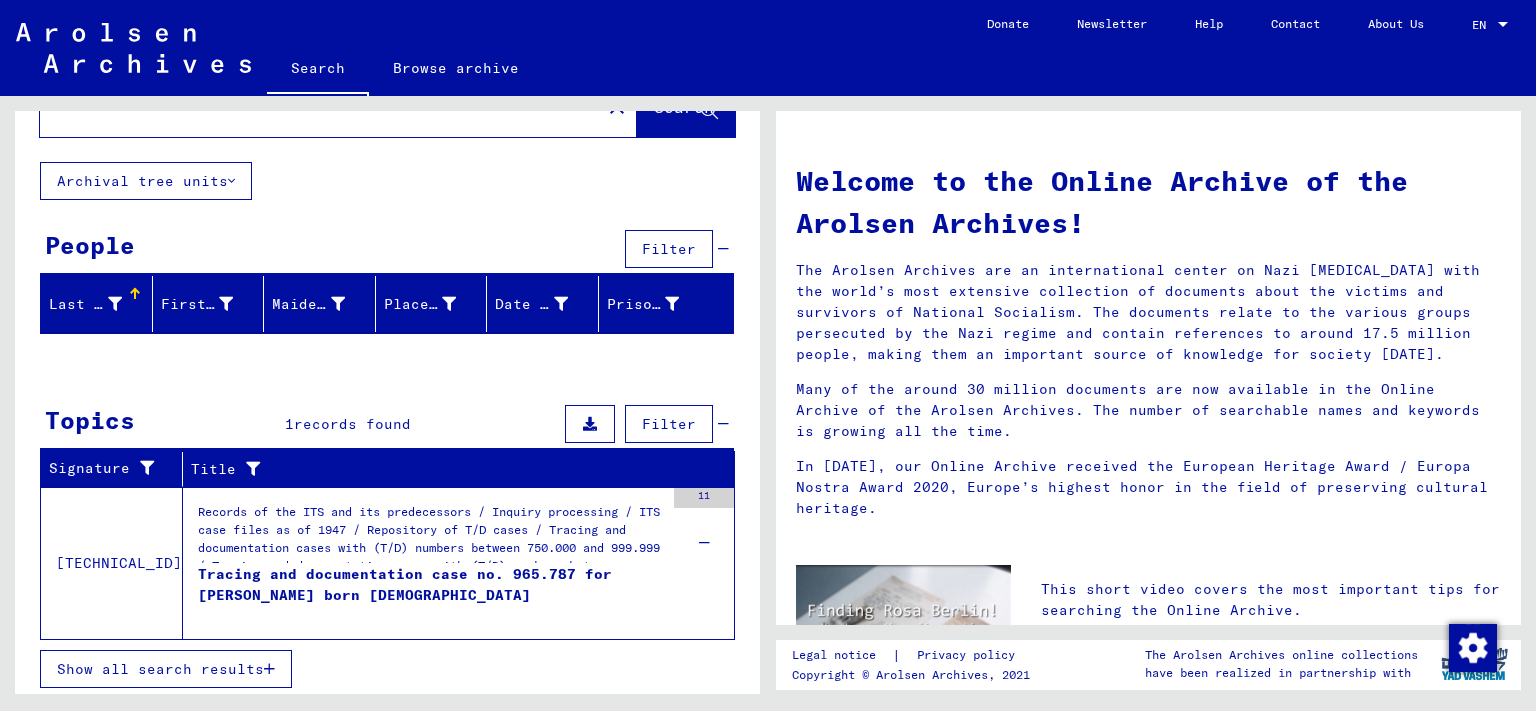 click on "Show all search results" at bounding box center [160, 669] 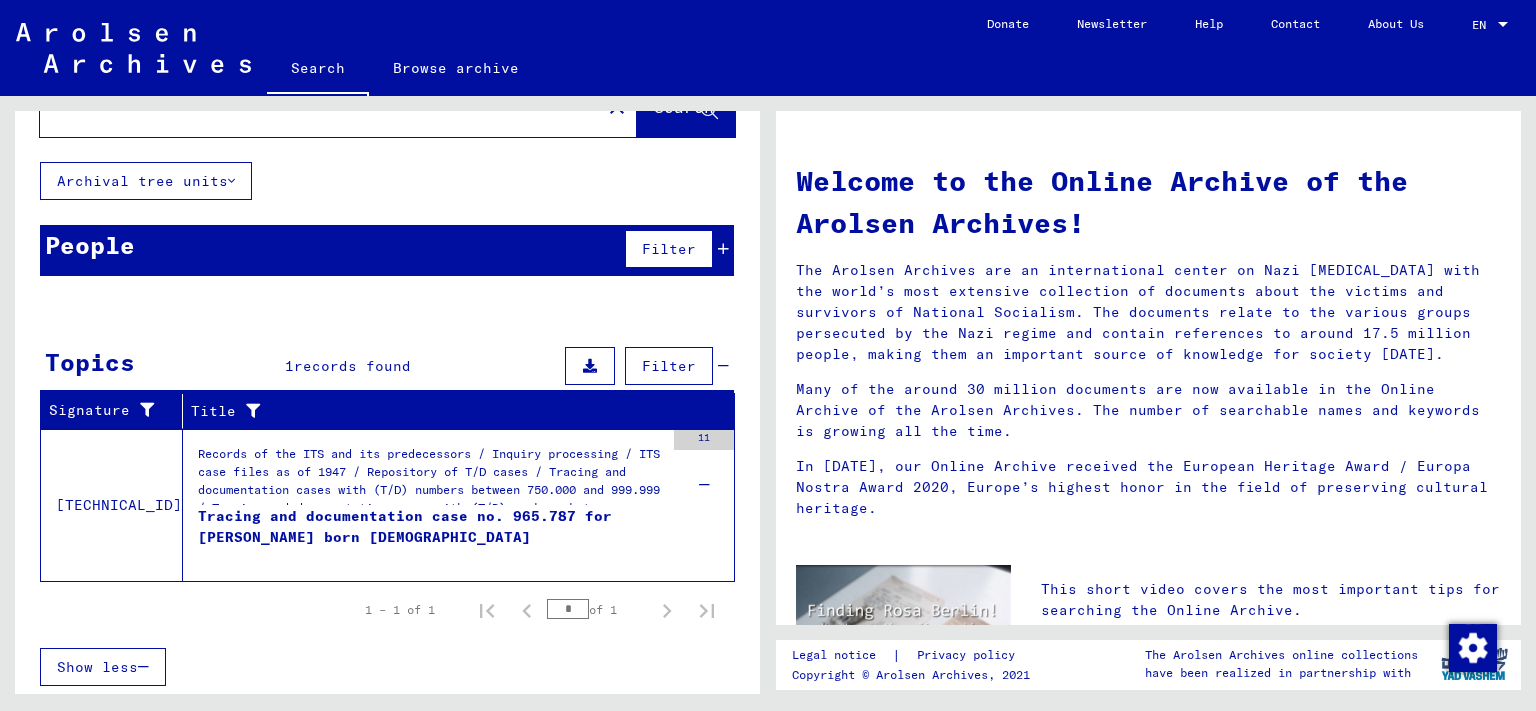 scroll, scrollTop: 70, scrollLeft: 0, axis: vertical 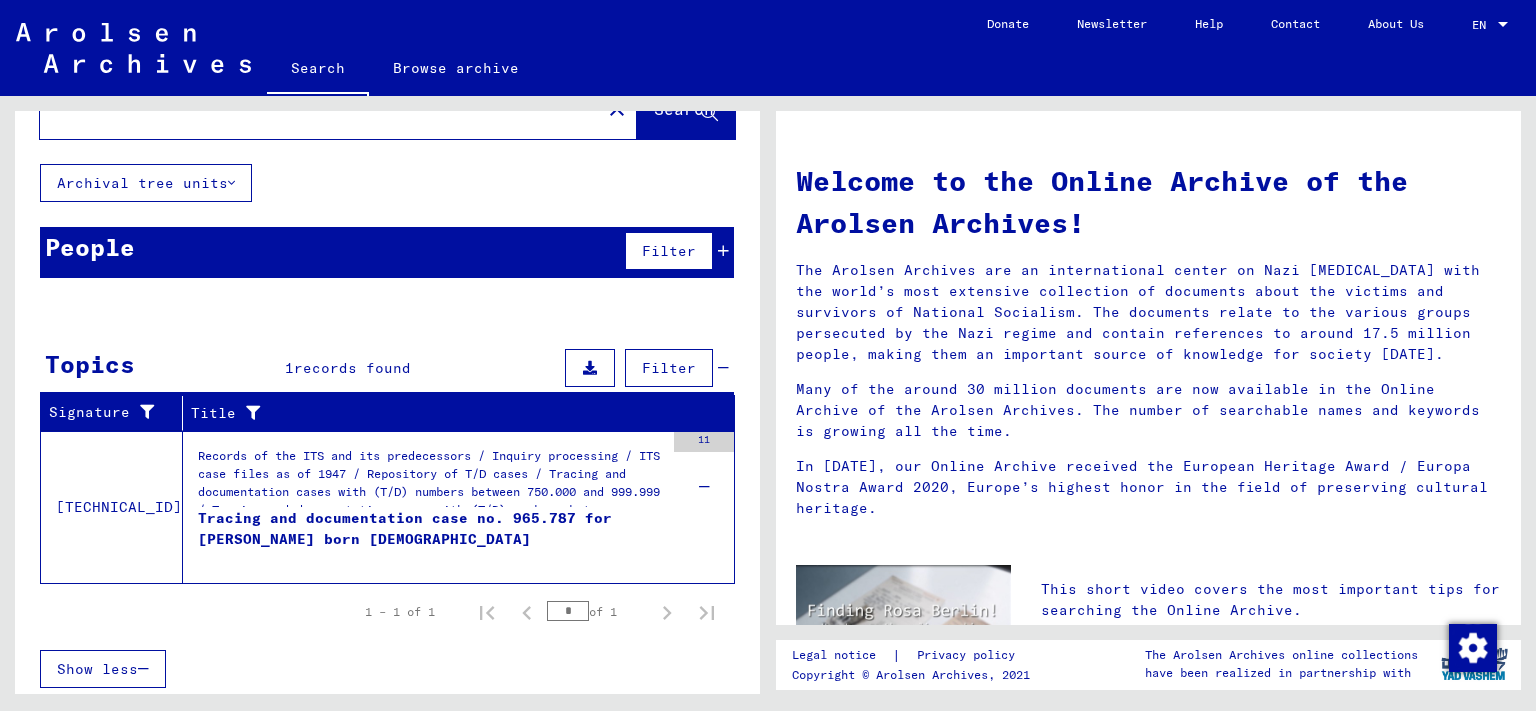 click on "Tracing and documentation case no. 965.787 for [PERSON_NAME] born [DEMOGRAPHIC_DATA]" at bounding box center [431, 538] 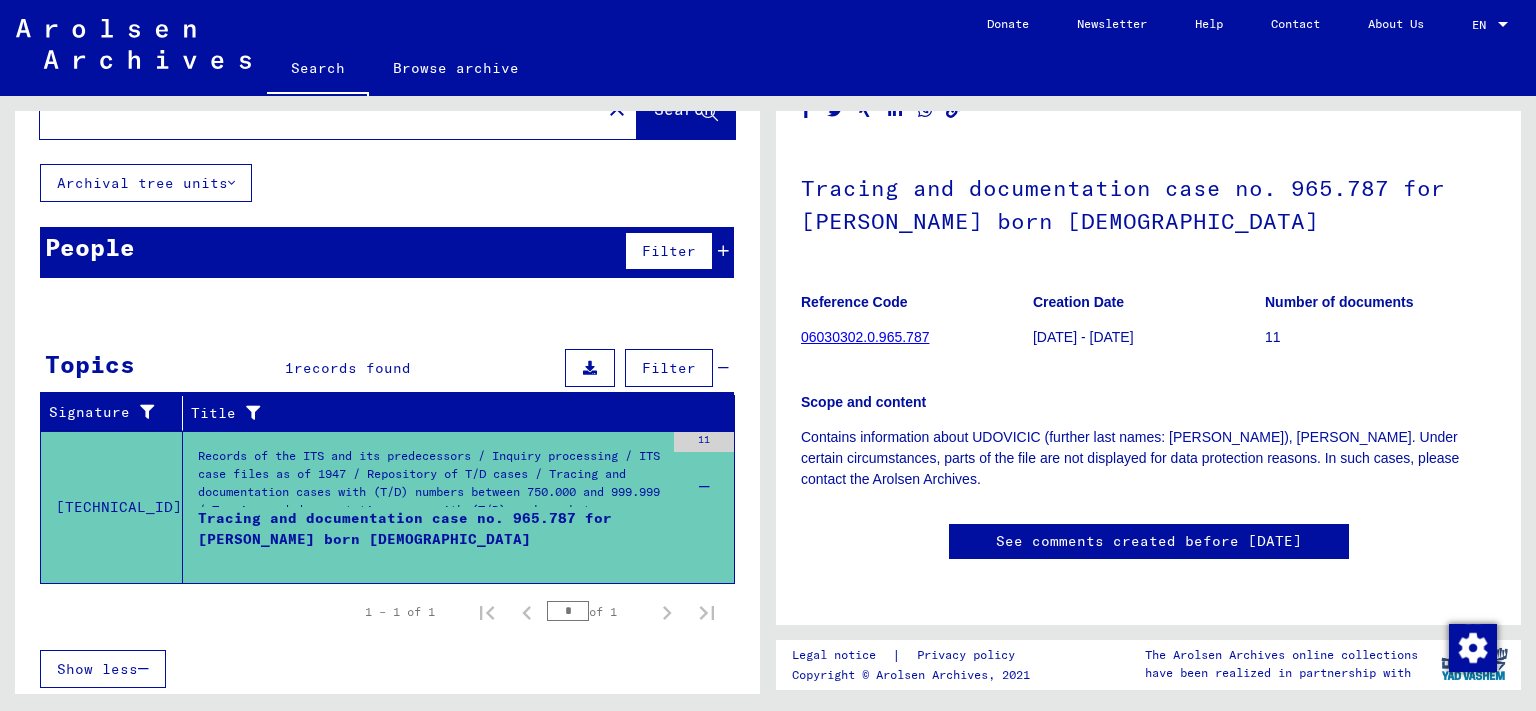 scroll, scrollTop: 101, scrollLeft: 0, axis: vertical 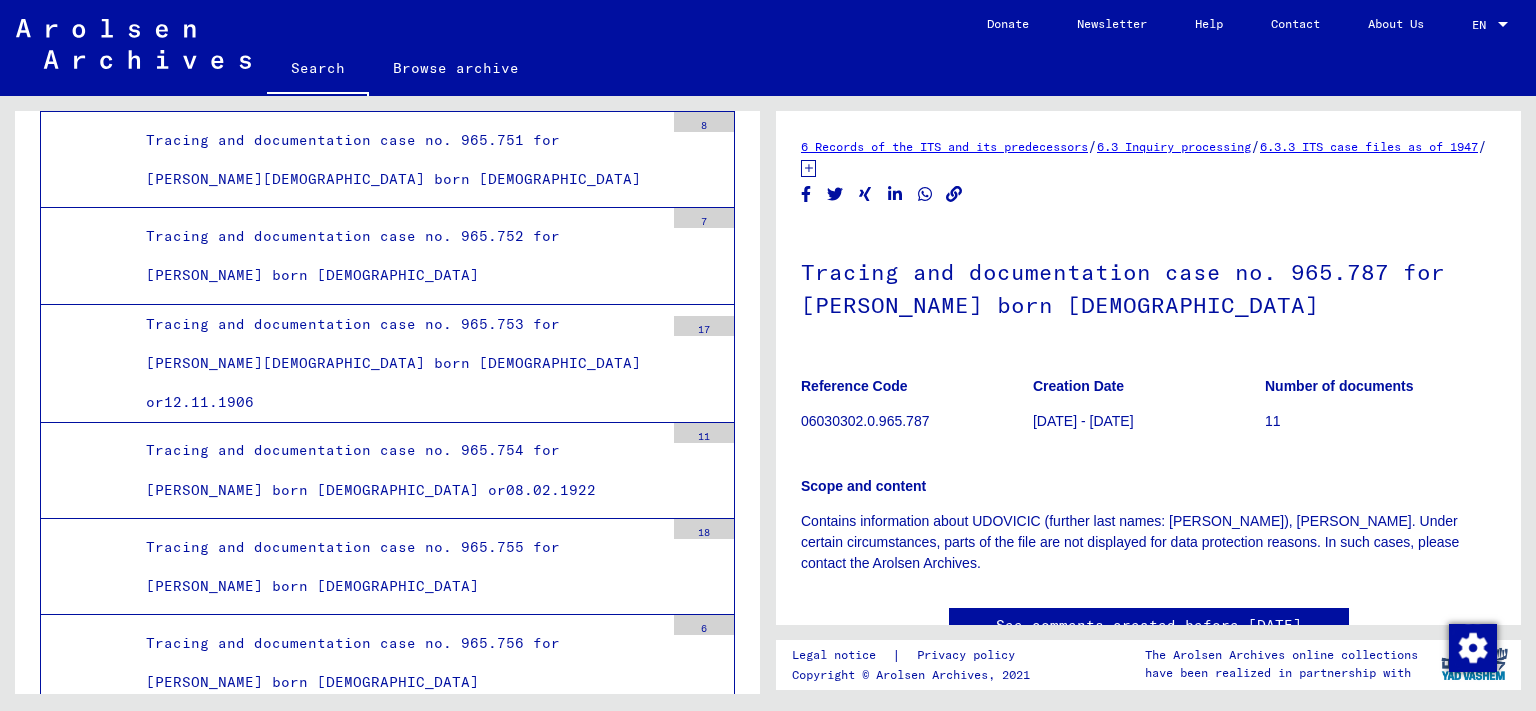 click on "Tracing and documentation case no. 965.787 for [PERSON_NAME] born [DEMOGRAPHIC_DATA]" at bounding box center [397, 3646] 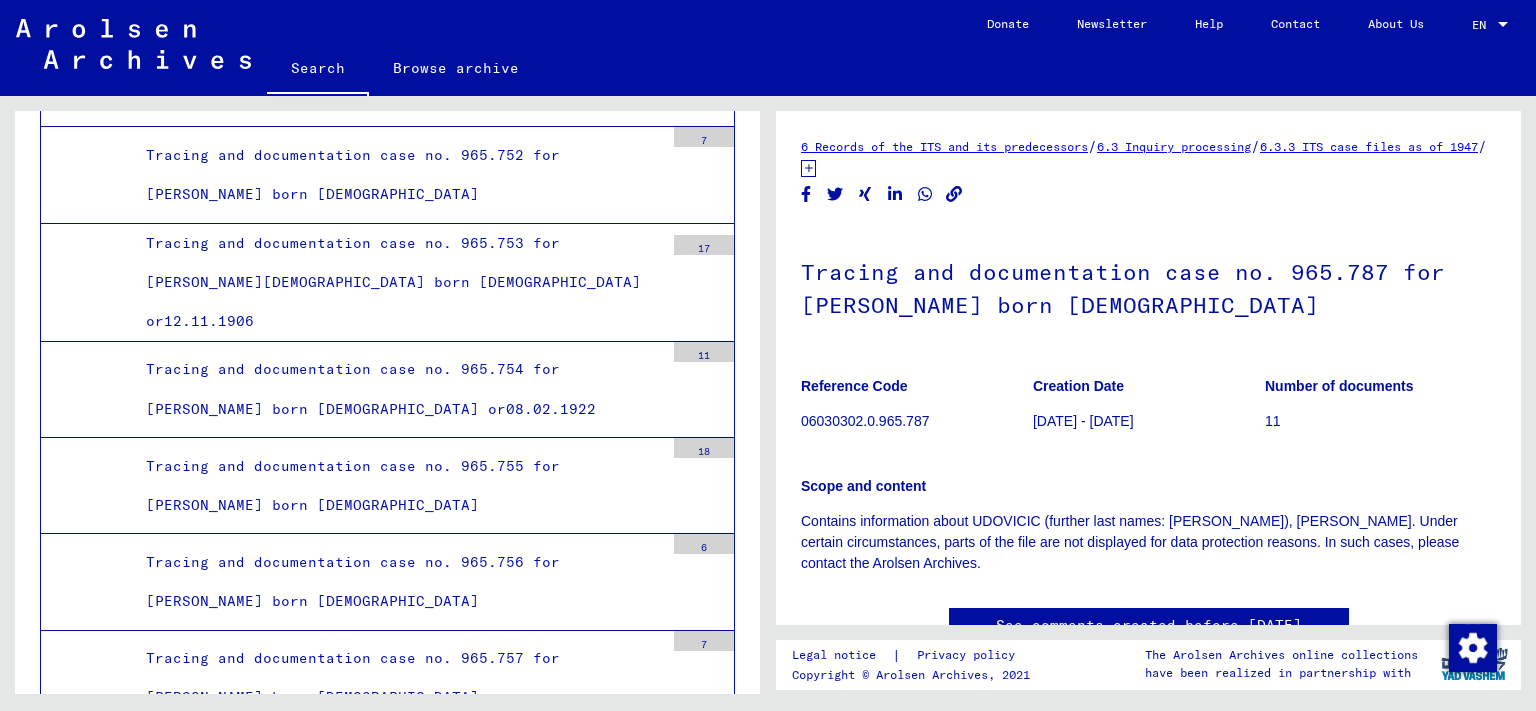 scroll, scrollTop: 60418, scrollLeft: 0, axis: vertical 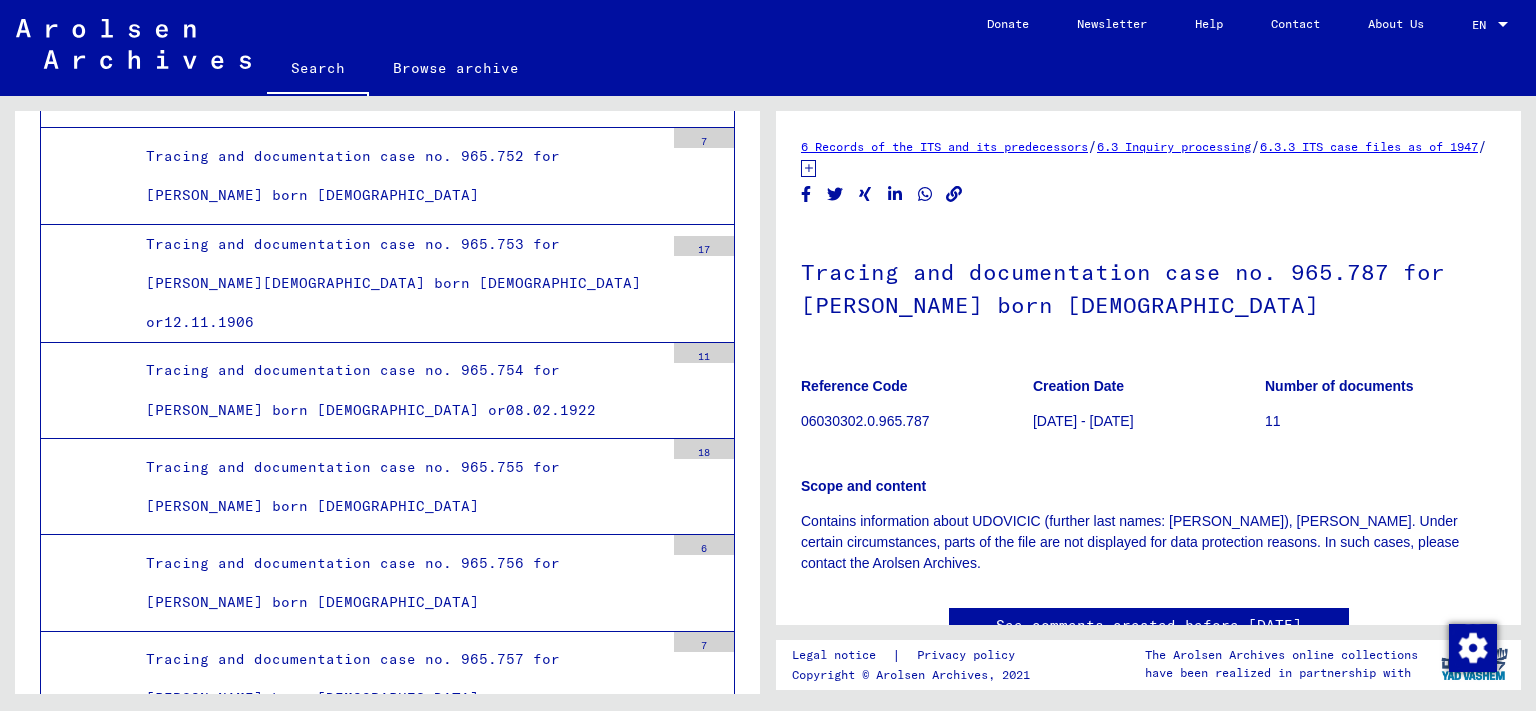 click on "Tracing and documentation case no. 965.787 for [PERSON_NAME] born [DEMOGRAPHIC_DATA]" at bounding box center [397, 3566] 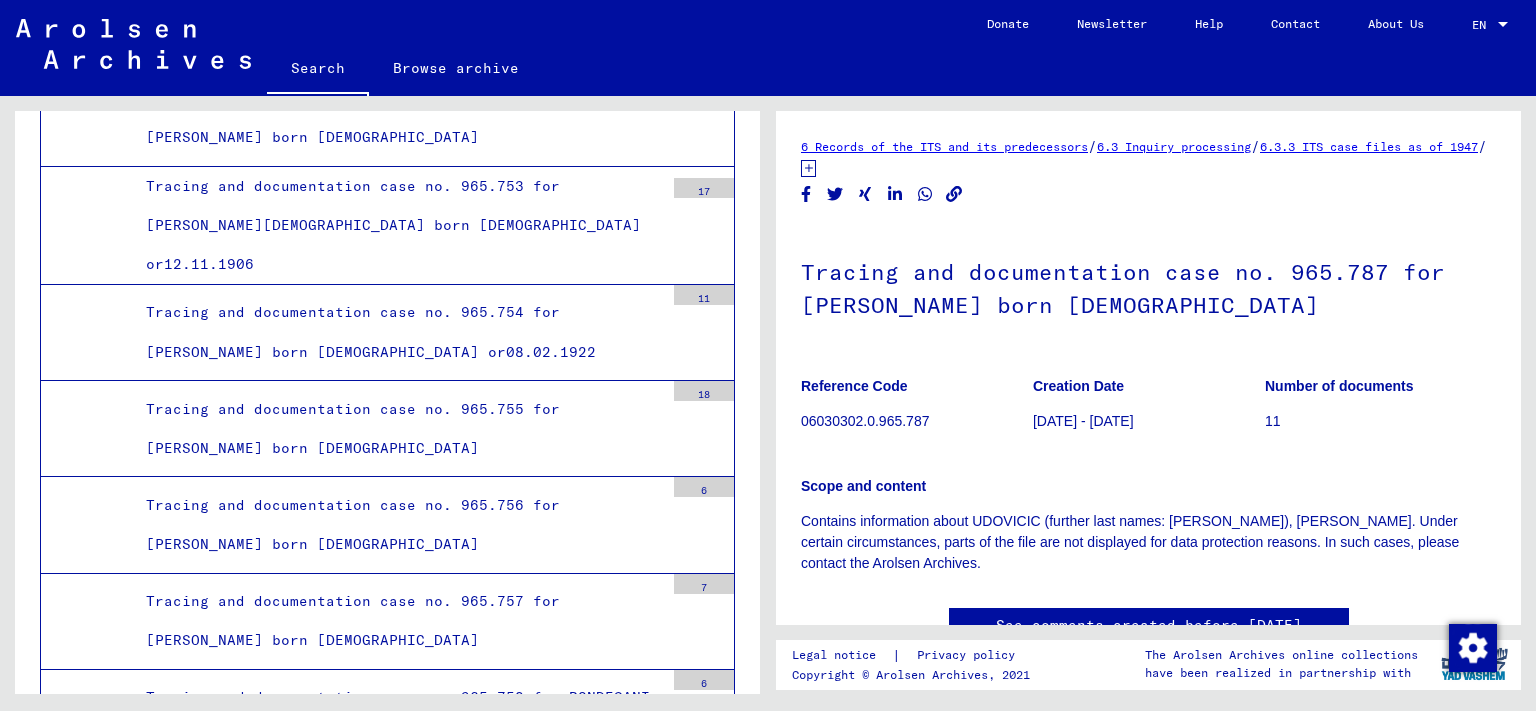 scroll, scrollTop: 60475, scrollLeft: 0, axis: vertical 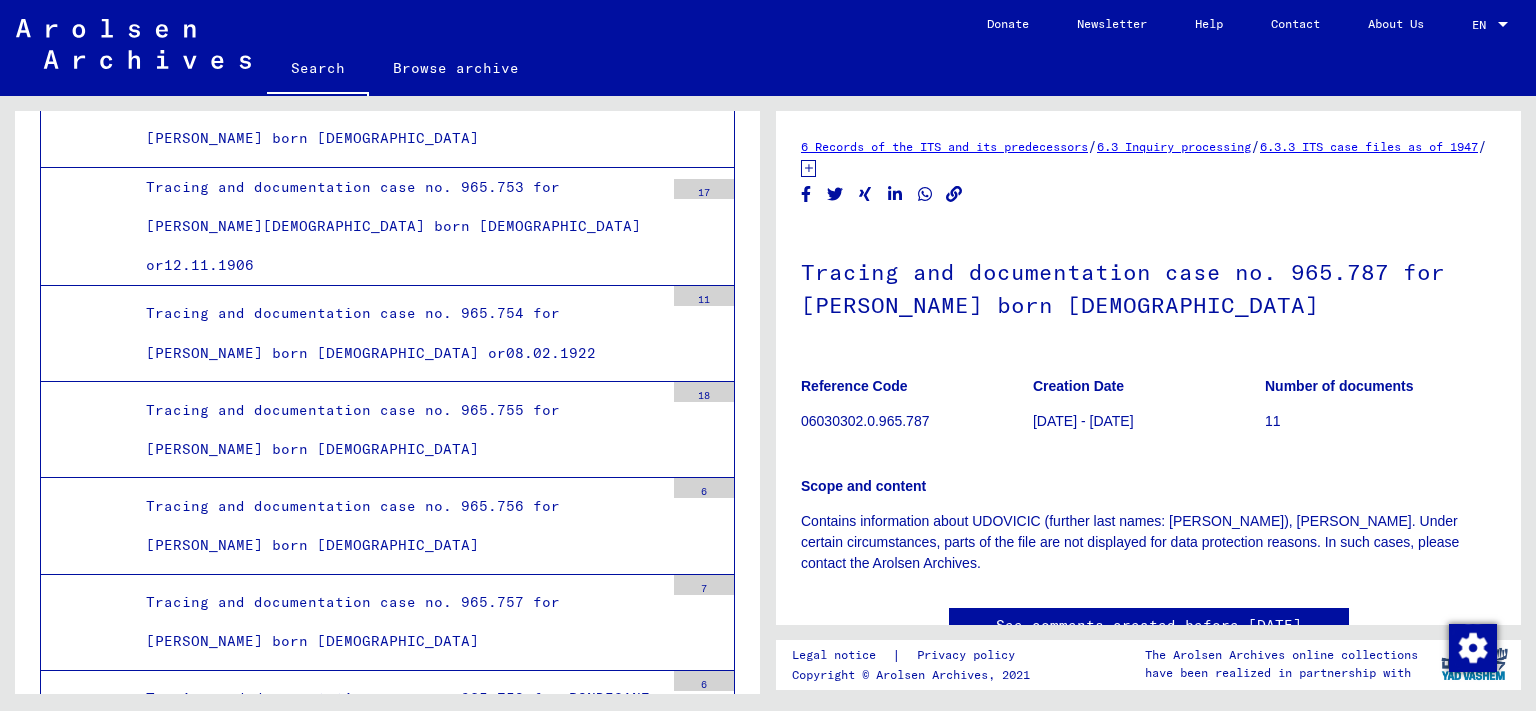 click on "Tracing and documentation case no. 965.787 for [PERSON_NAME] born [DEMOGRAPHIC_DATA]" at bounding box center [397, 3509] 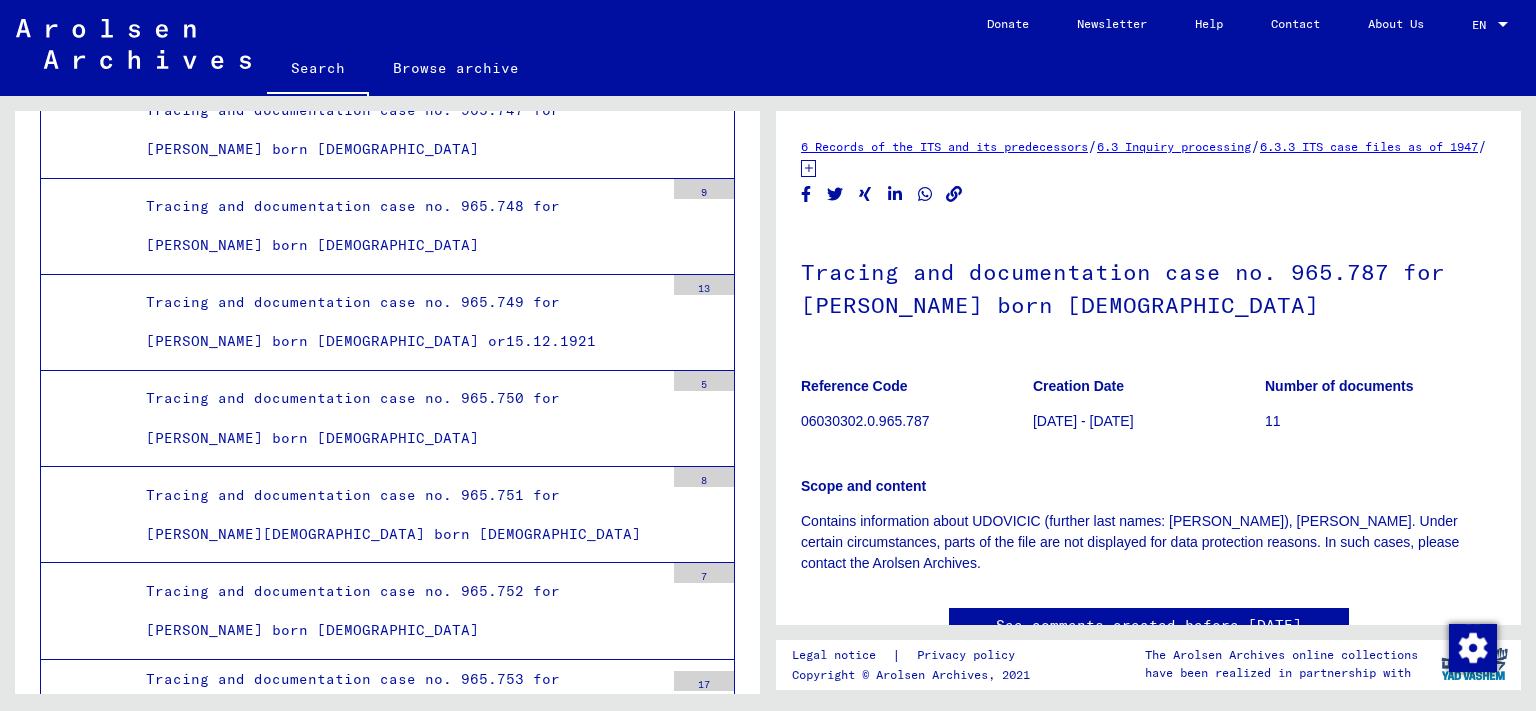 scroll, scrollTop: 59982, scrollLeft: 0, axis: vertical 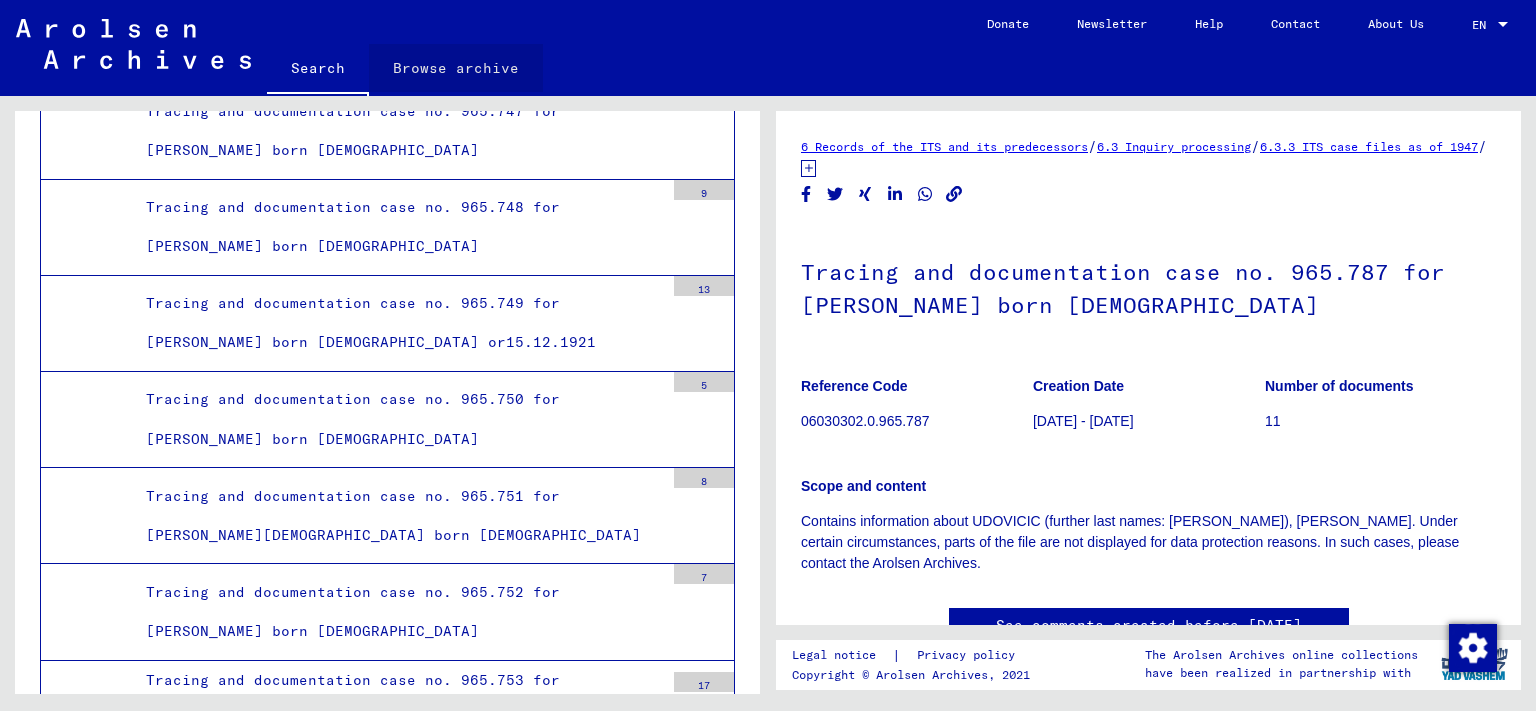 click on "Browse archive" 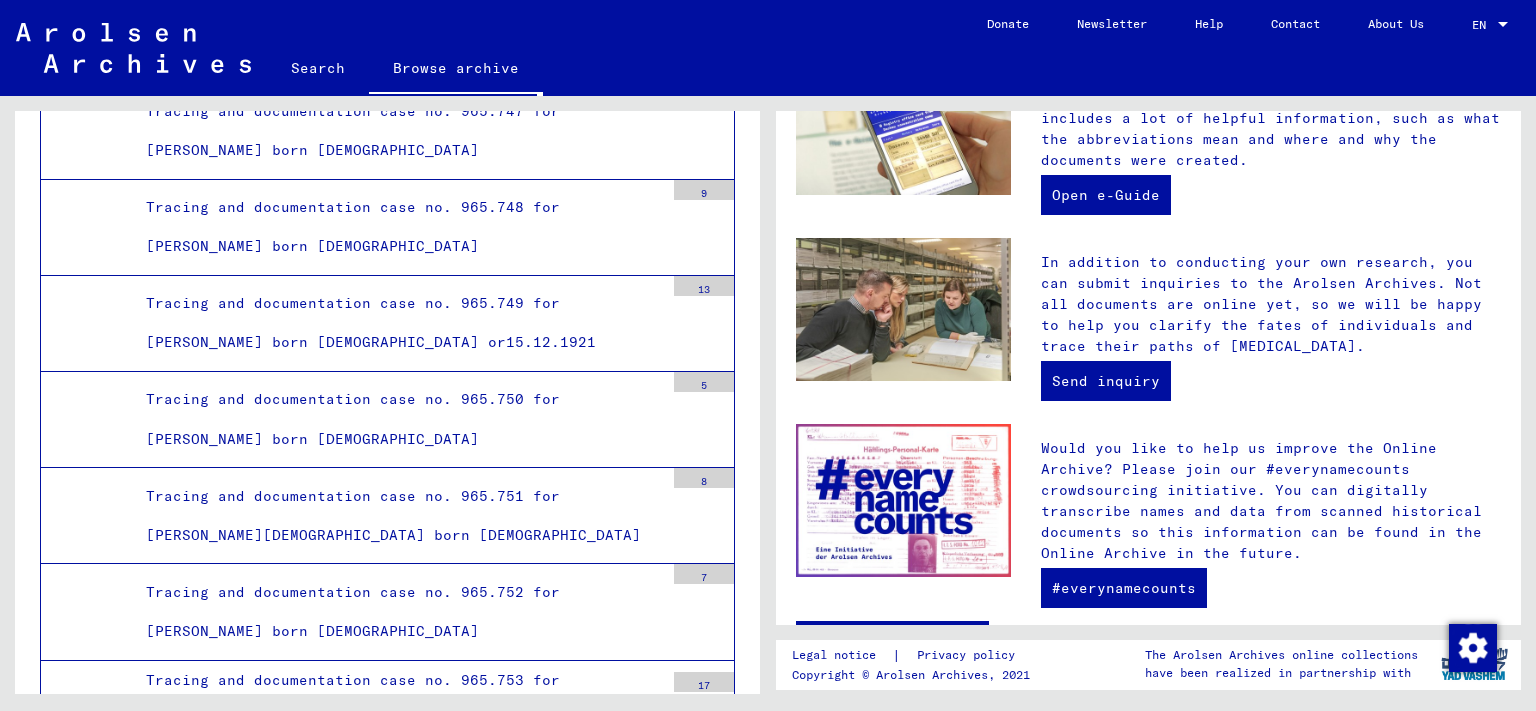scroll, scrollTop: 664, scrollLeft: 0, axis: vertical 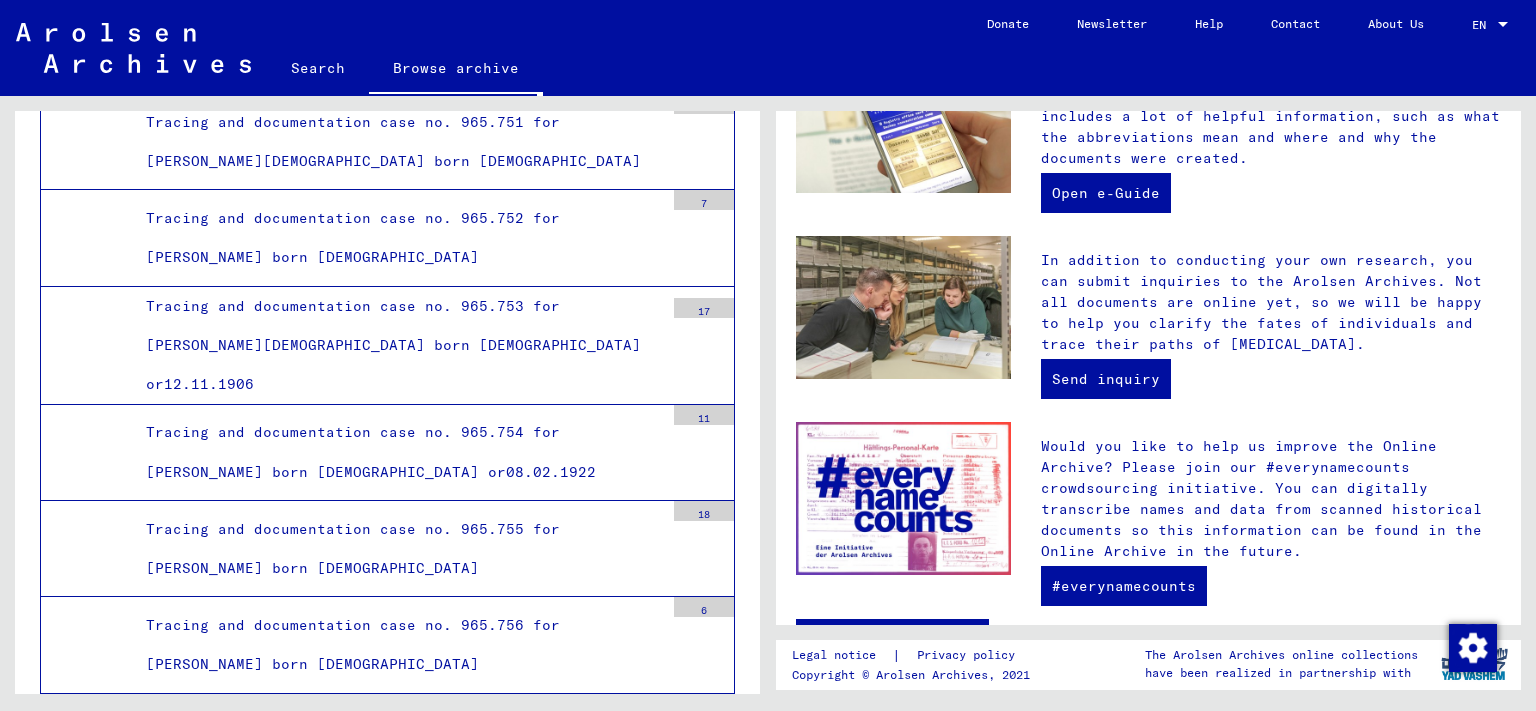 click on "Tracing and documentation case no. 965.787 for [PERSON_NAME] born [DEMOGRAPHIC_DATA]" at bounding box center (397, 3628) 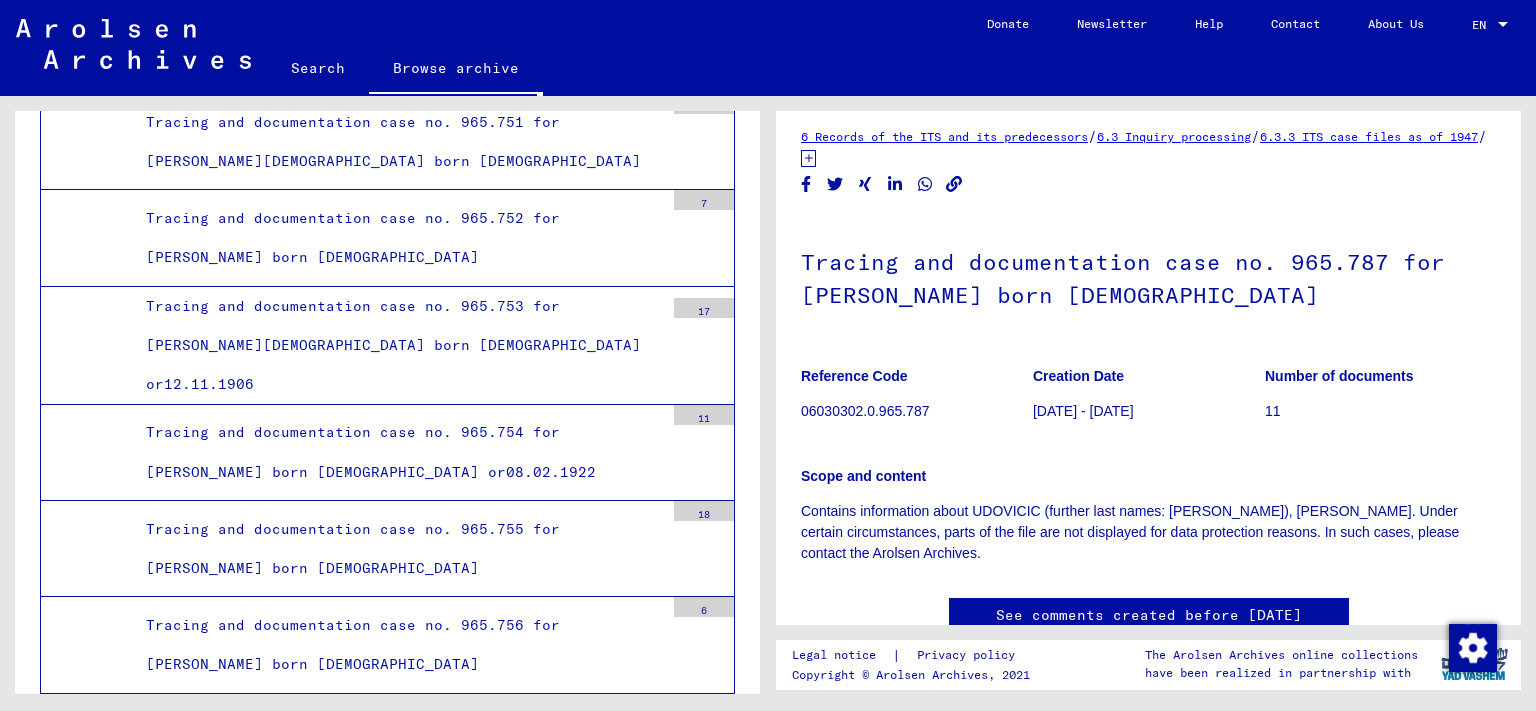 scroll, scrollTop: 54, scrollLeft: 0, axis: vertical 